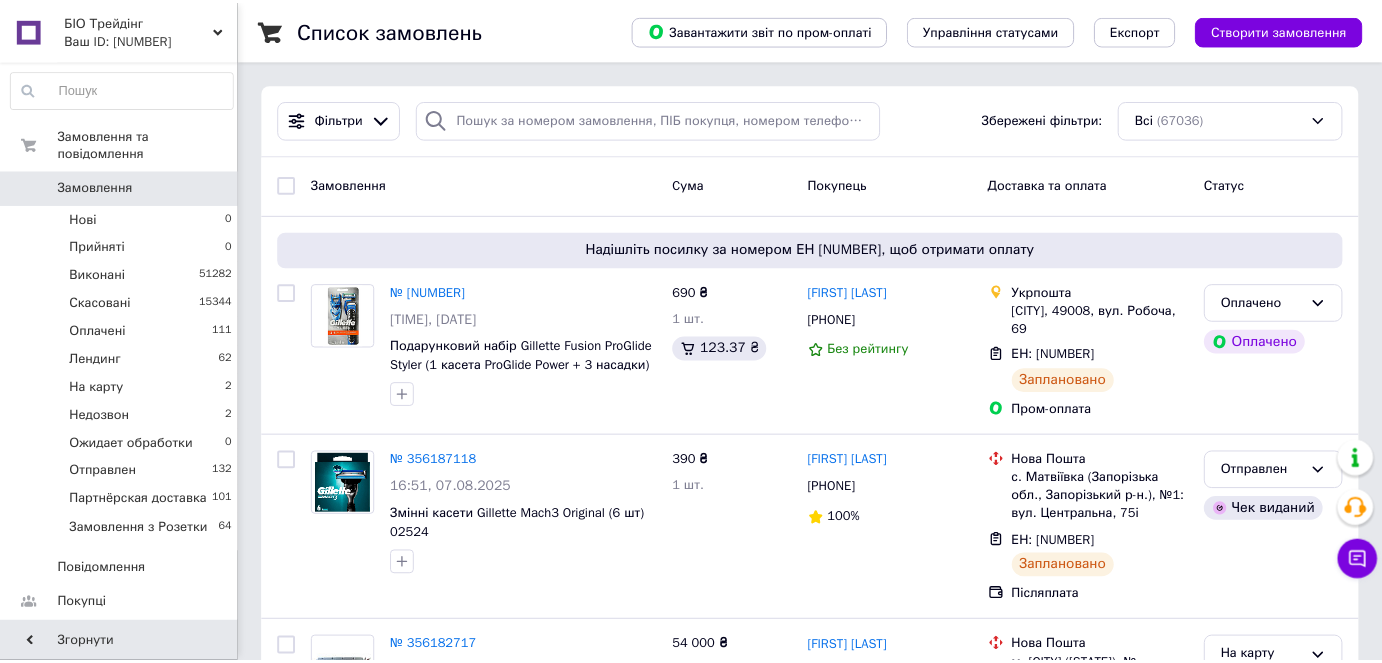 scroll, scrollTop: 0, scrollLeft: 0, axis: both 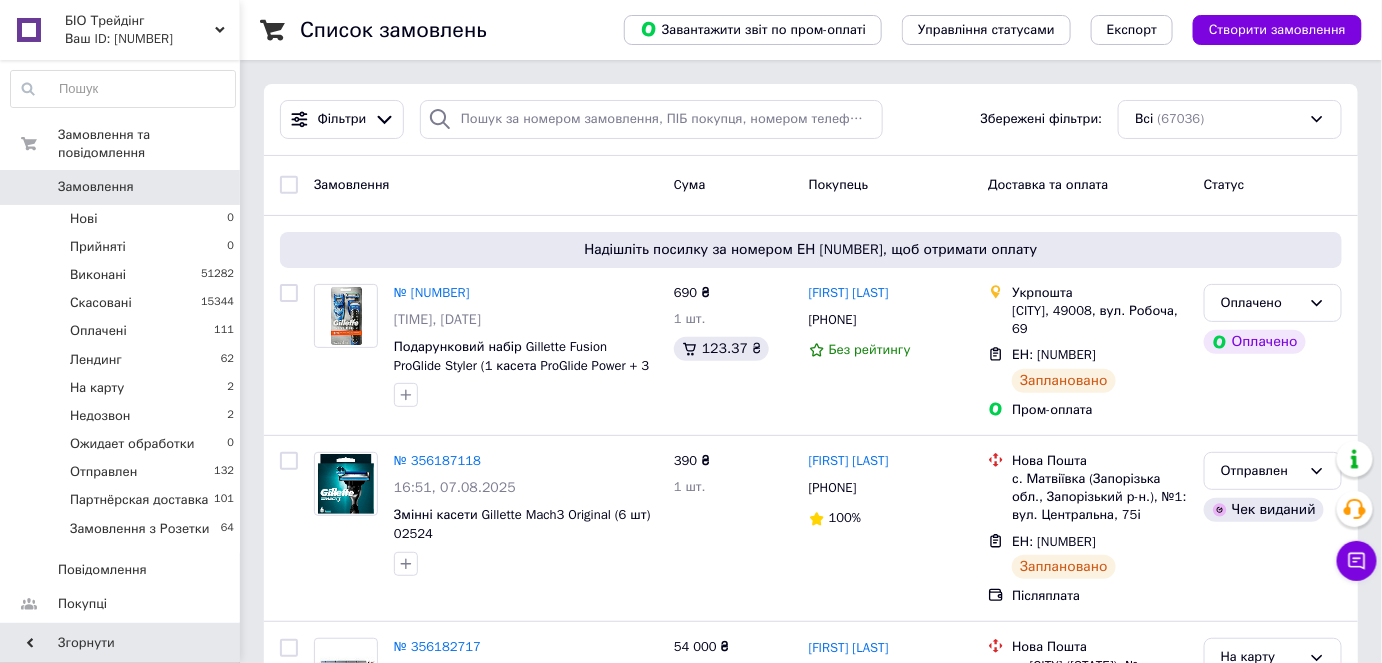 click on "Замовлення" at bounding box center [96, 187] 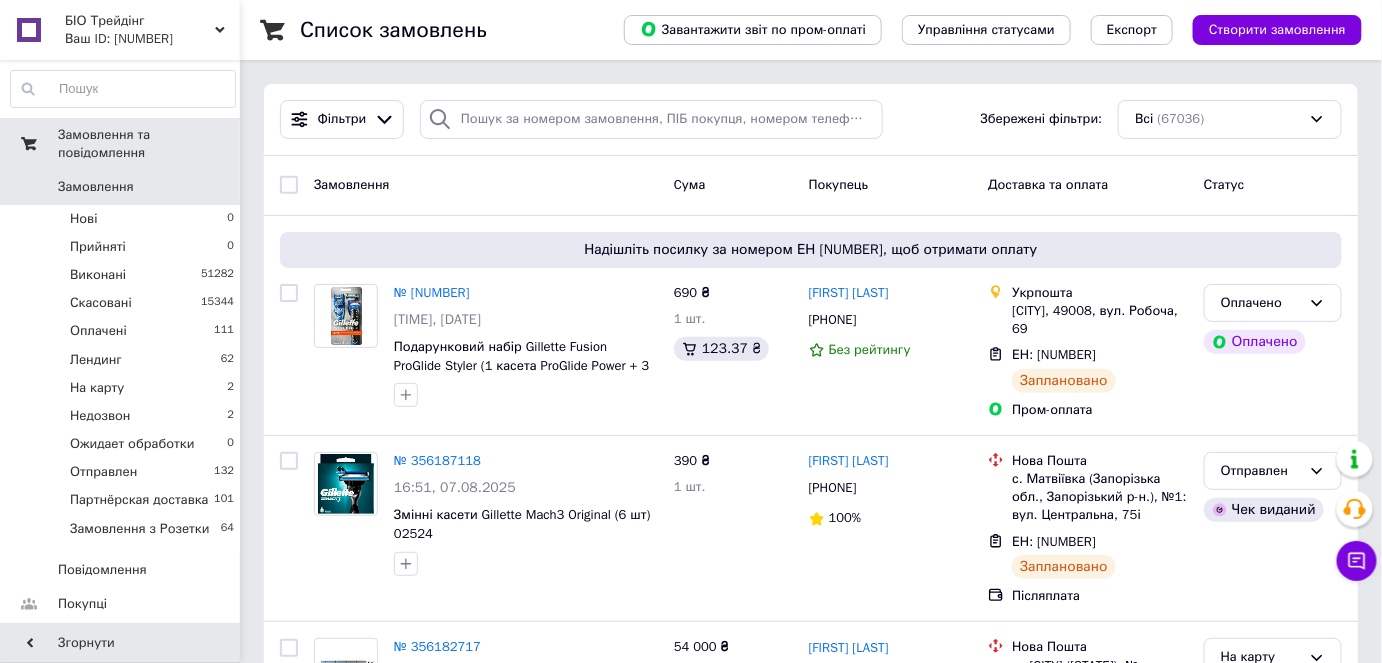 click on "Замовлення та повідомлення" at bounding box center [123, 144] 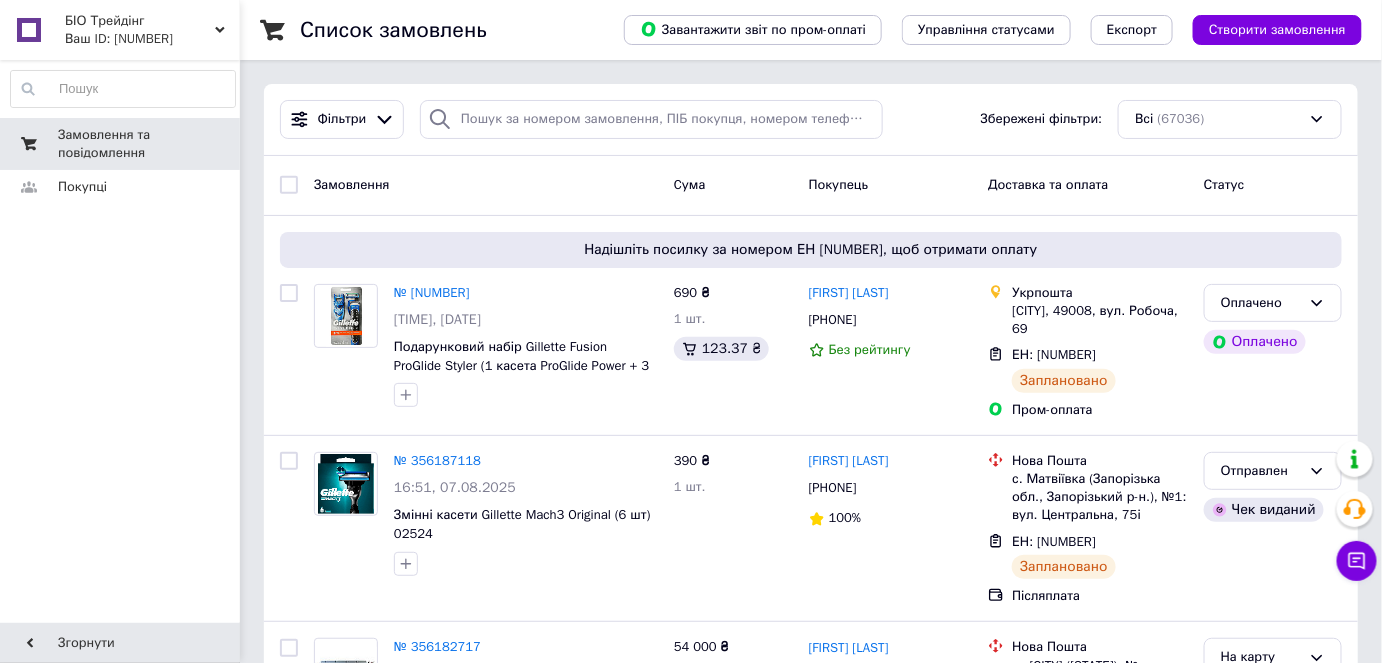 click at bounding box center (29, 144) 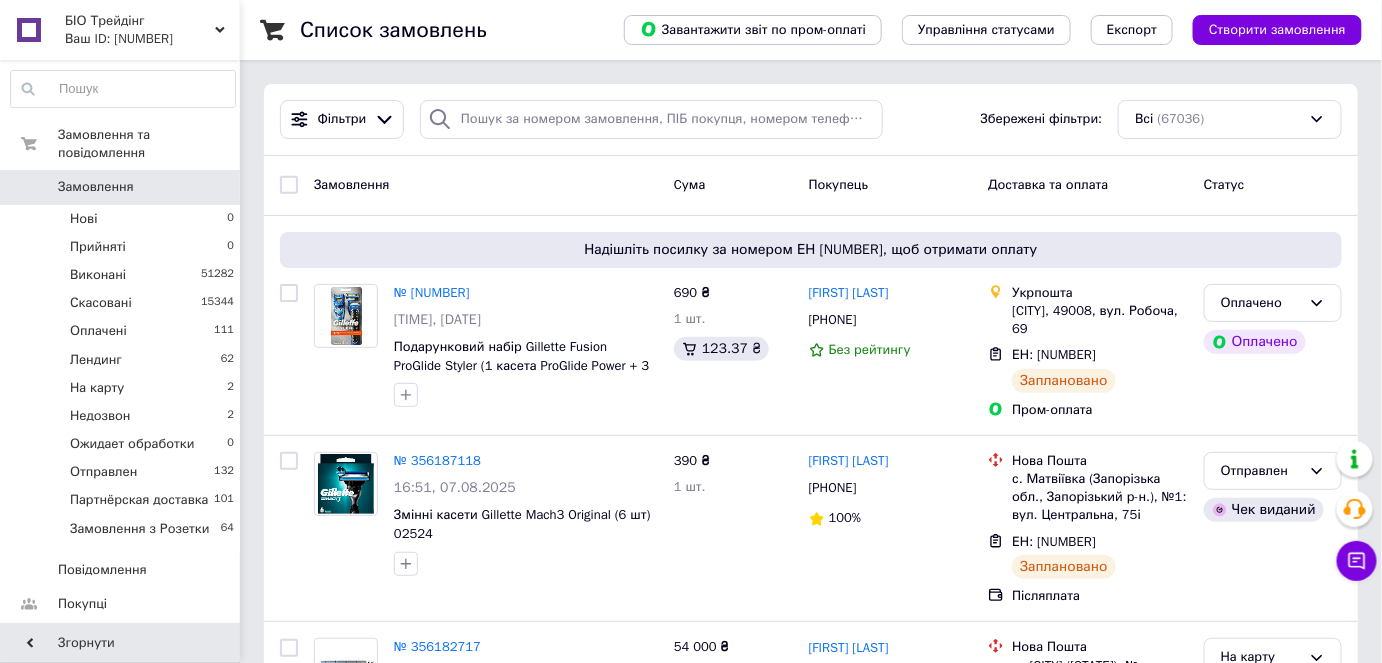 click on "Замовлення" at bounding box center (96, 187) 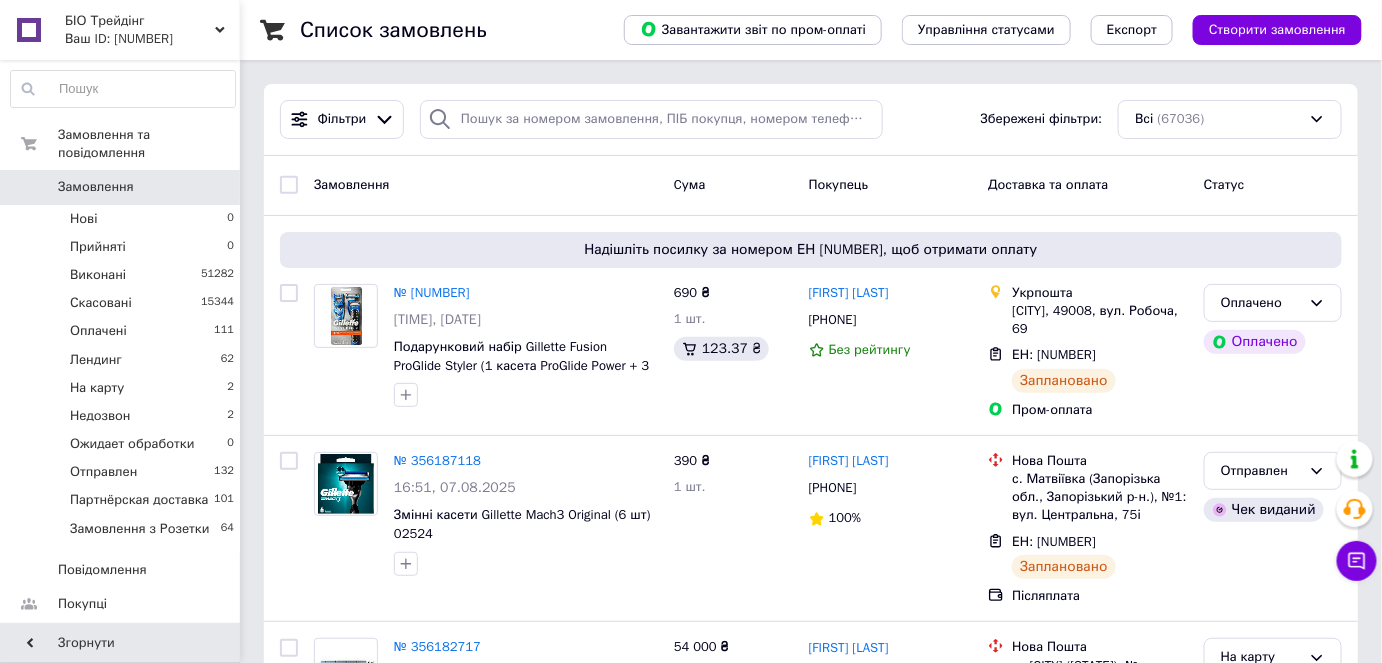 click on "Замовлення" at bounding box center (121, 187) 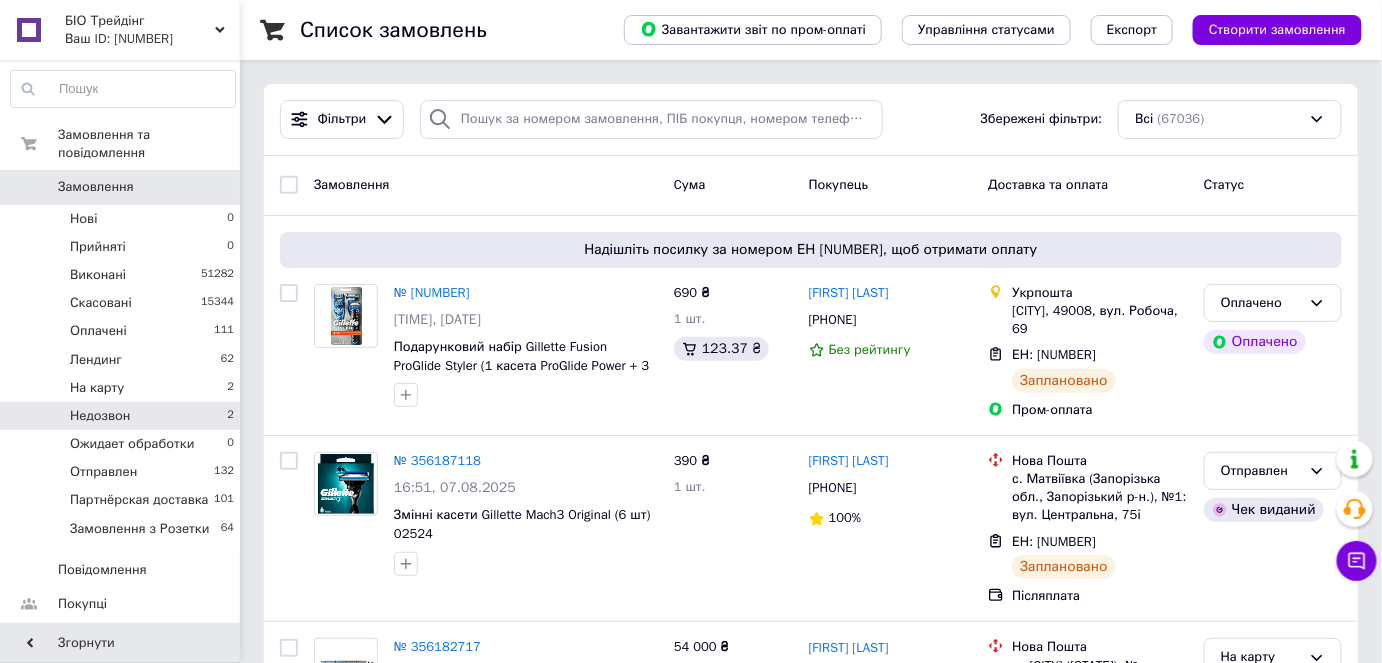 click on "Недозвон 2" at bounding box center [123, 416] 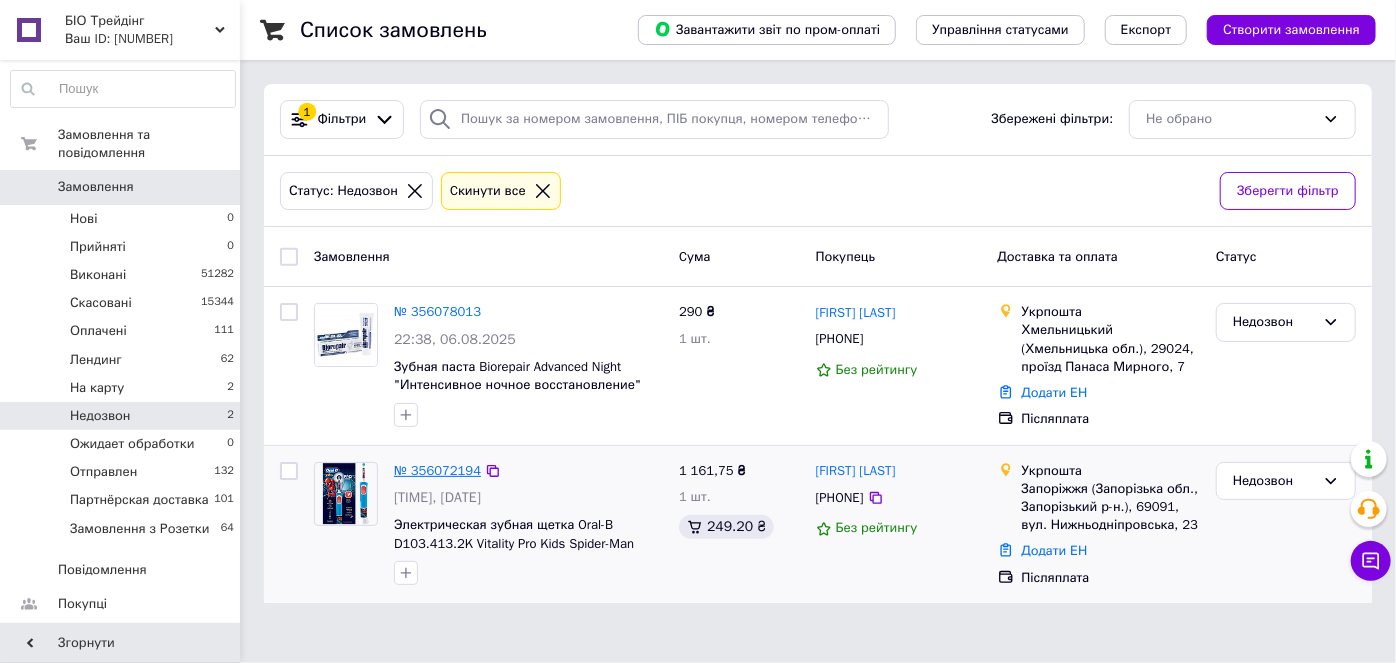 click on "№ 356072194" at bounding box center (437, 470) 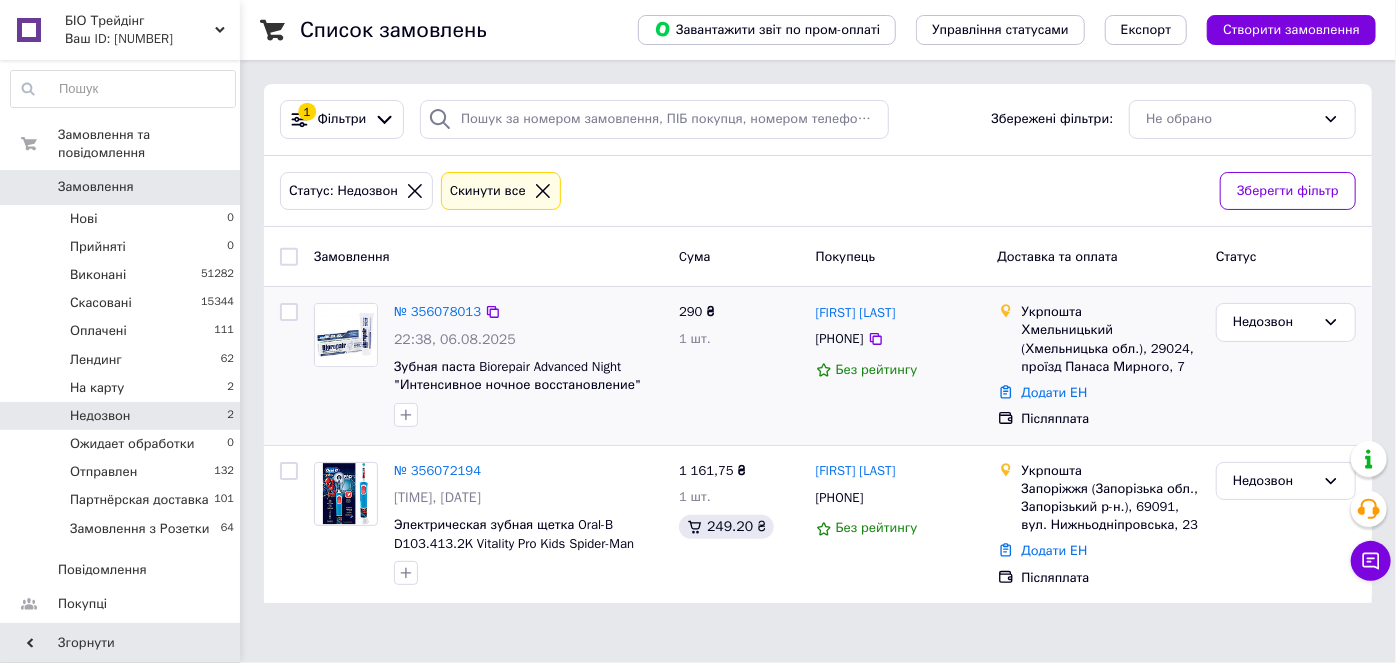 click on "№ 356078013" at bounding box center (437, 312) 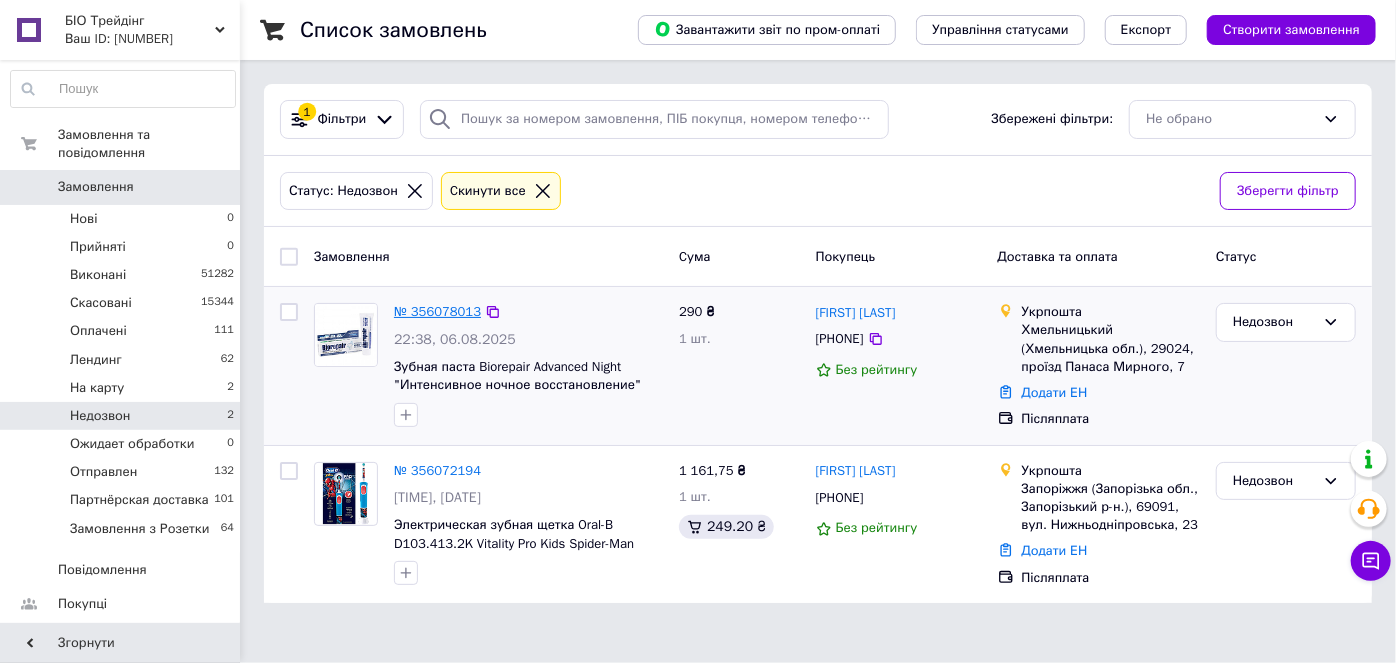 click on "№ 356078013" at bounding box center [437, 311] 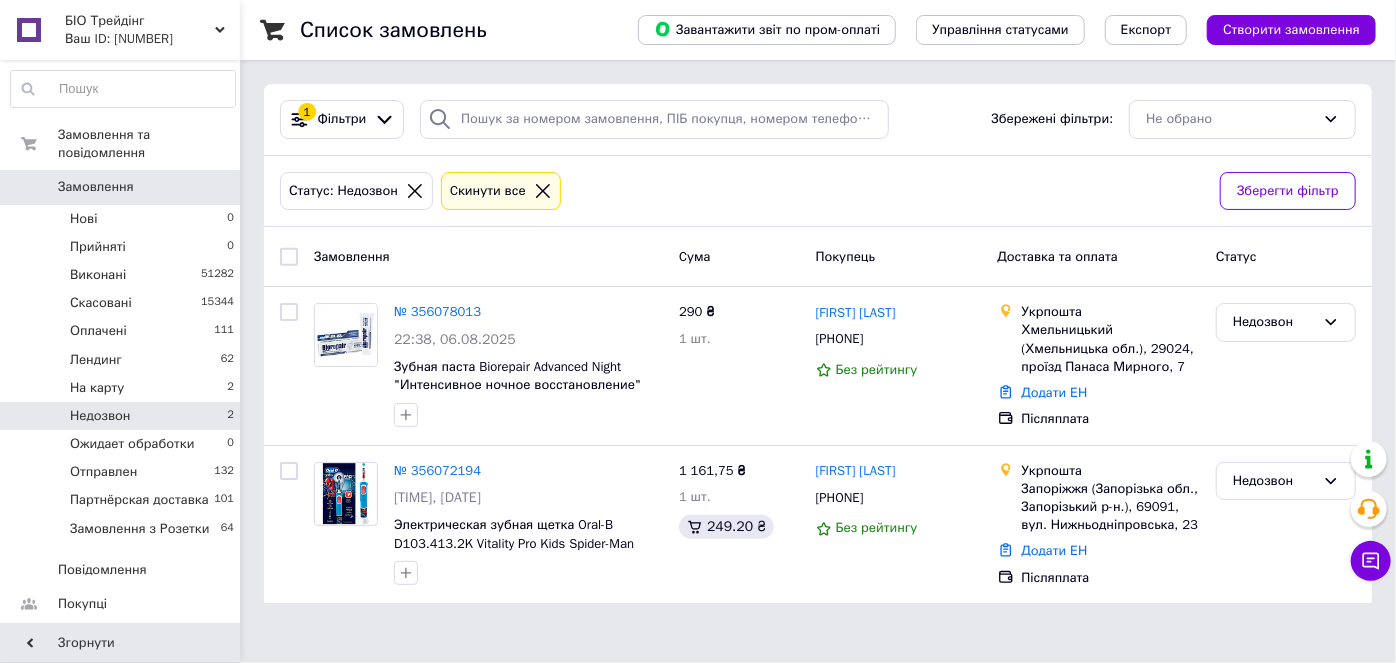 click on "Замовлення" at bounding box center [96, 187] 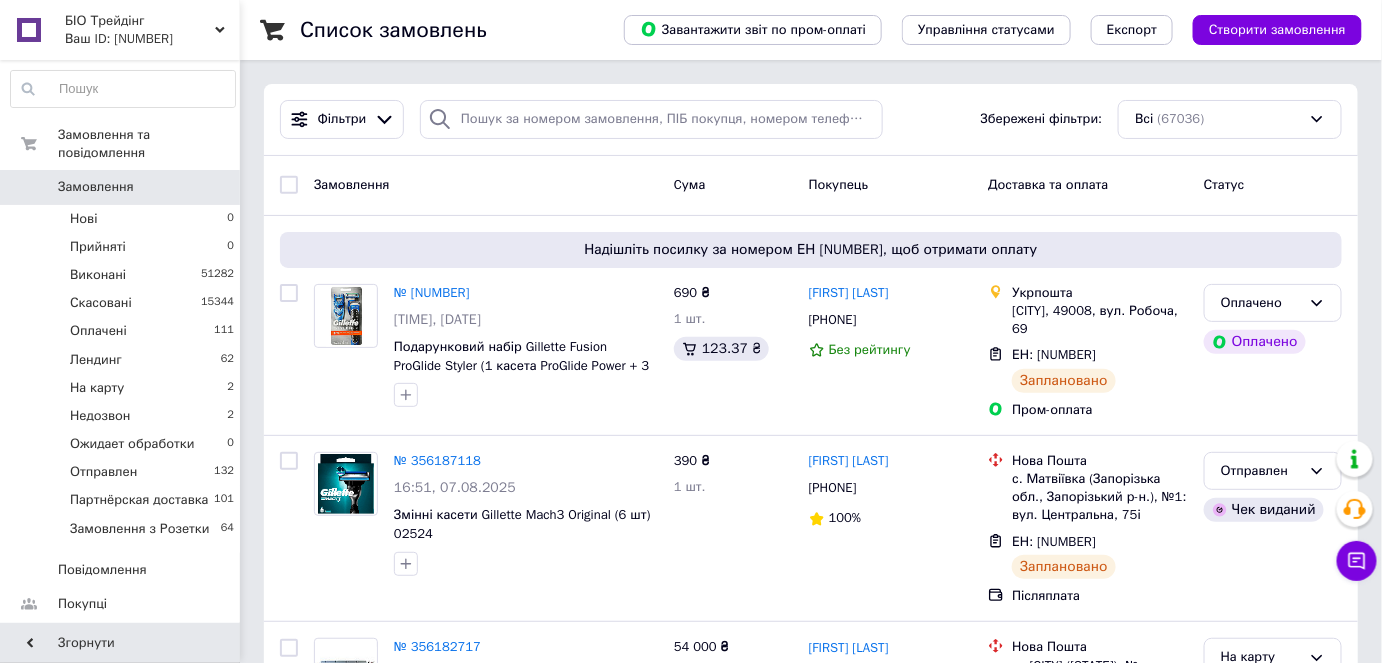 click on "Замовлення" at bounding box center (96, 187) 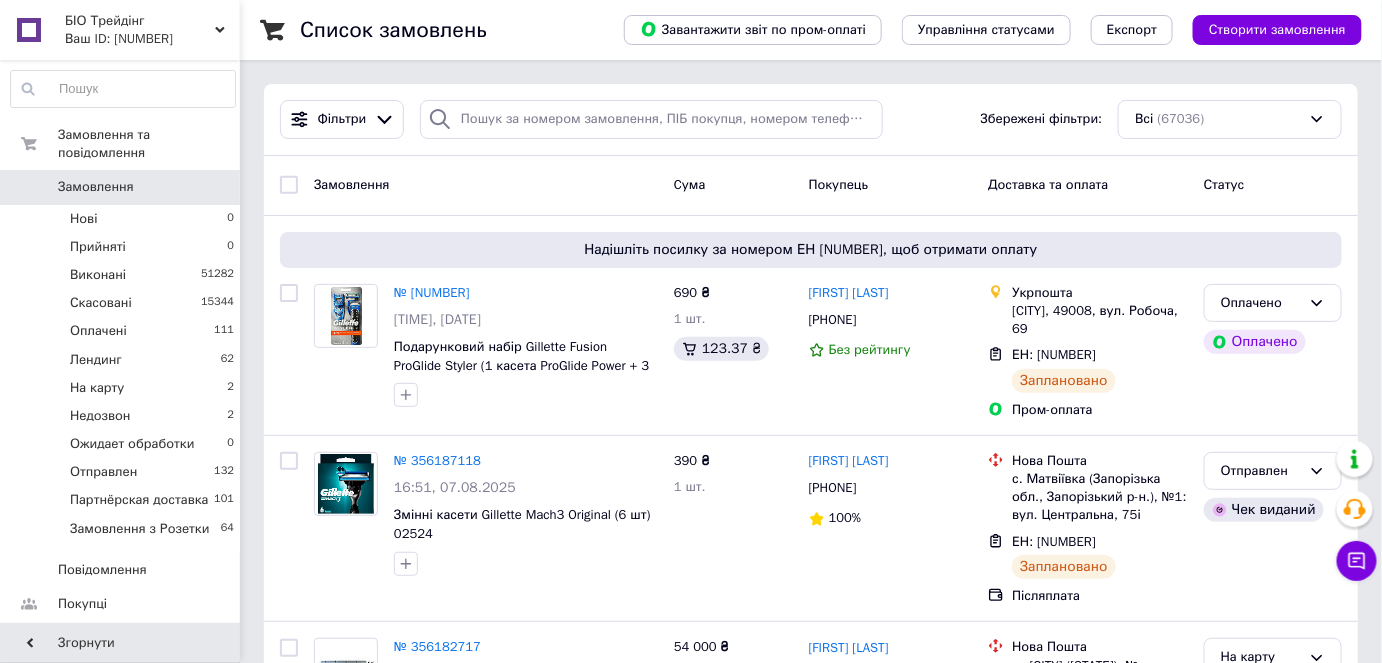 click on "Замовлення" at bounding box center [121, 187] 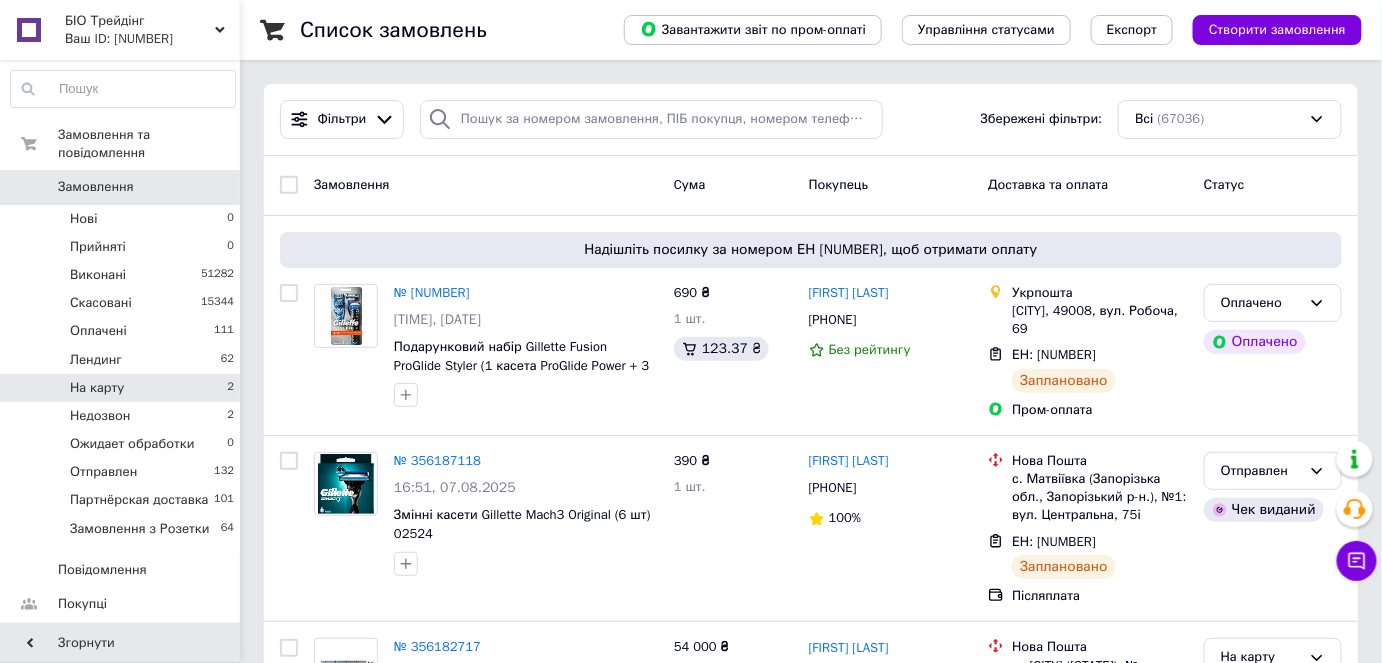 click on "На карту 2" at bounding box center [123, 388] 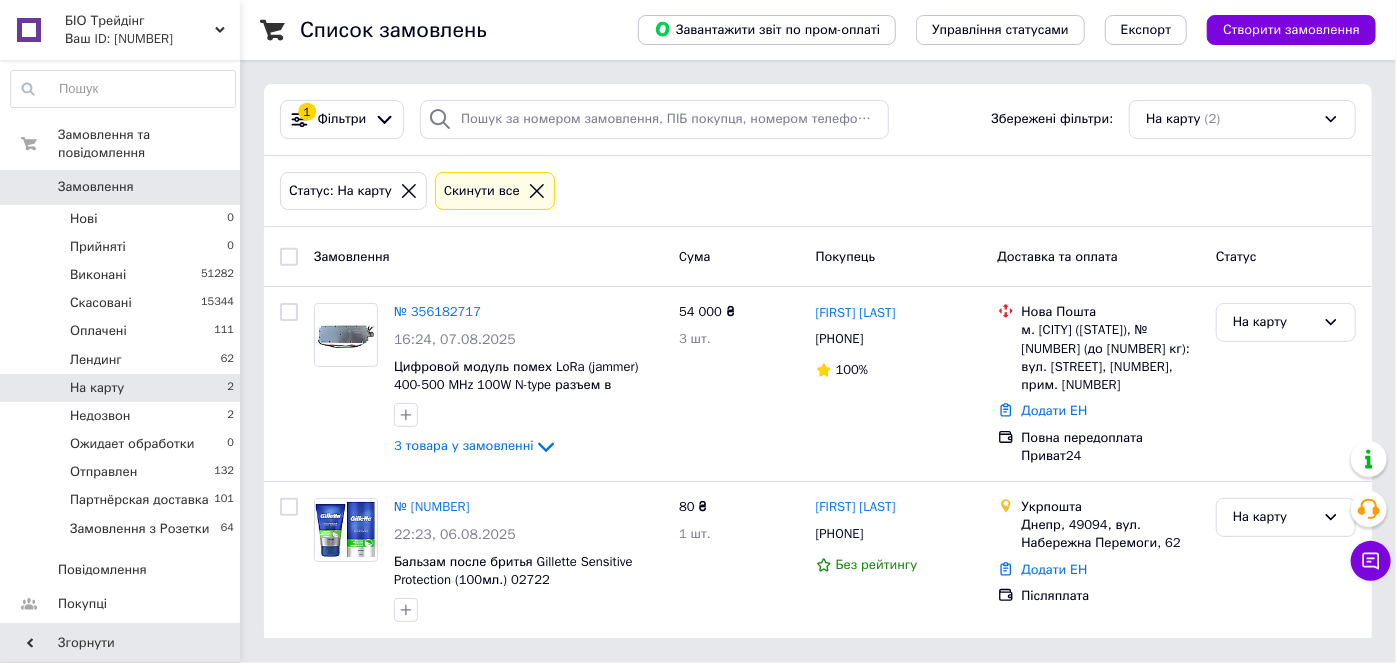 click on "Замовлення" at bounding box center (96, 187) 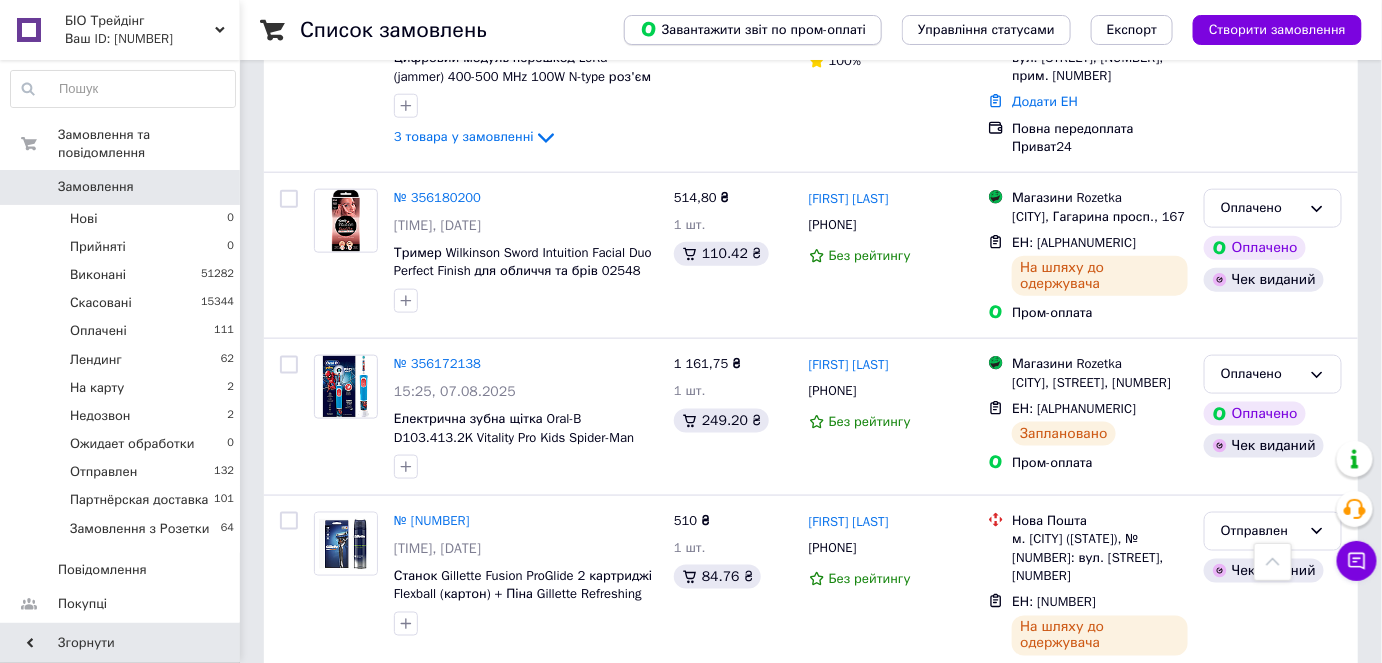 scroll, scrollTop: 727, scrollLeft: 0, axis: vertical 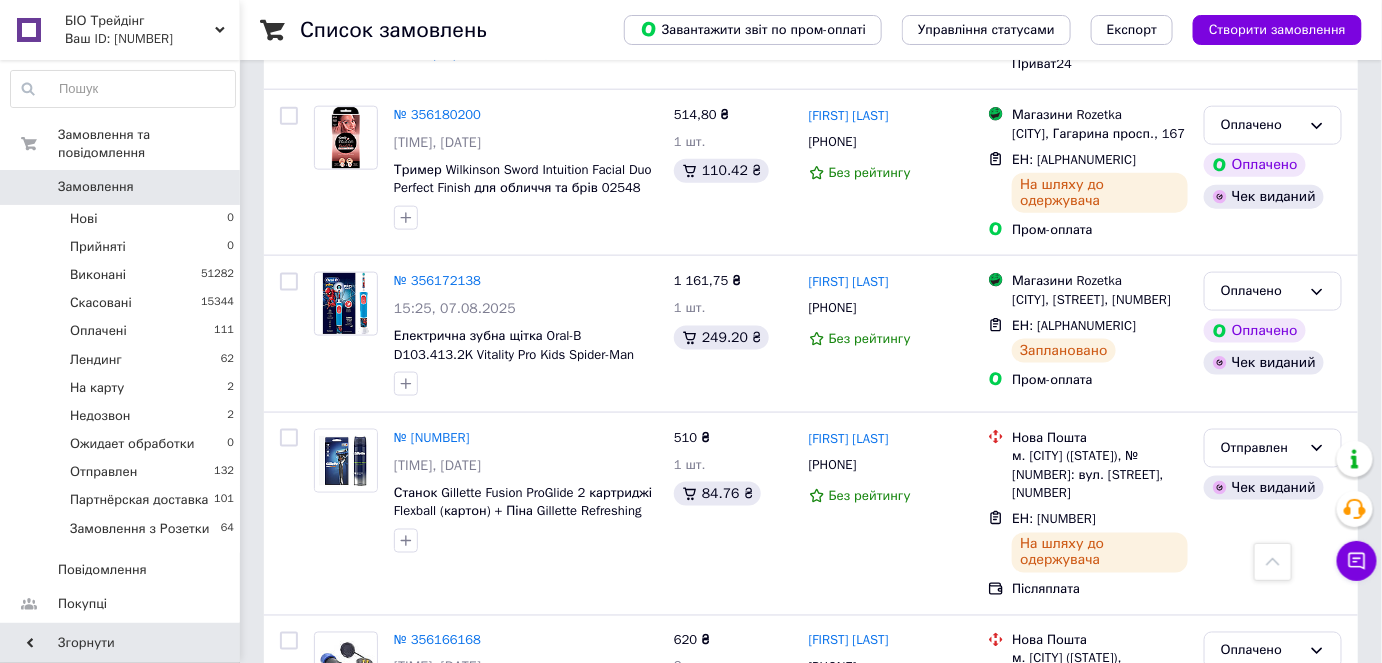 click on "Замовлення" at bounding box center (121, 187) 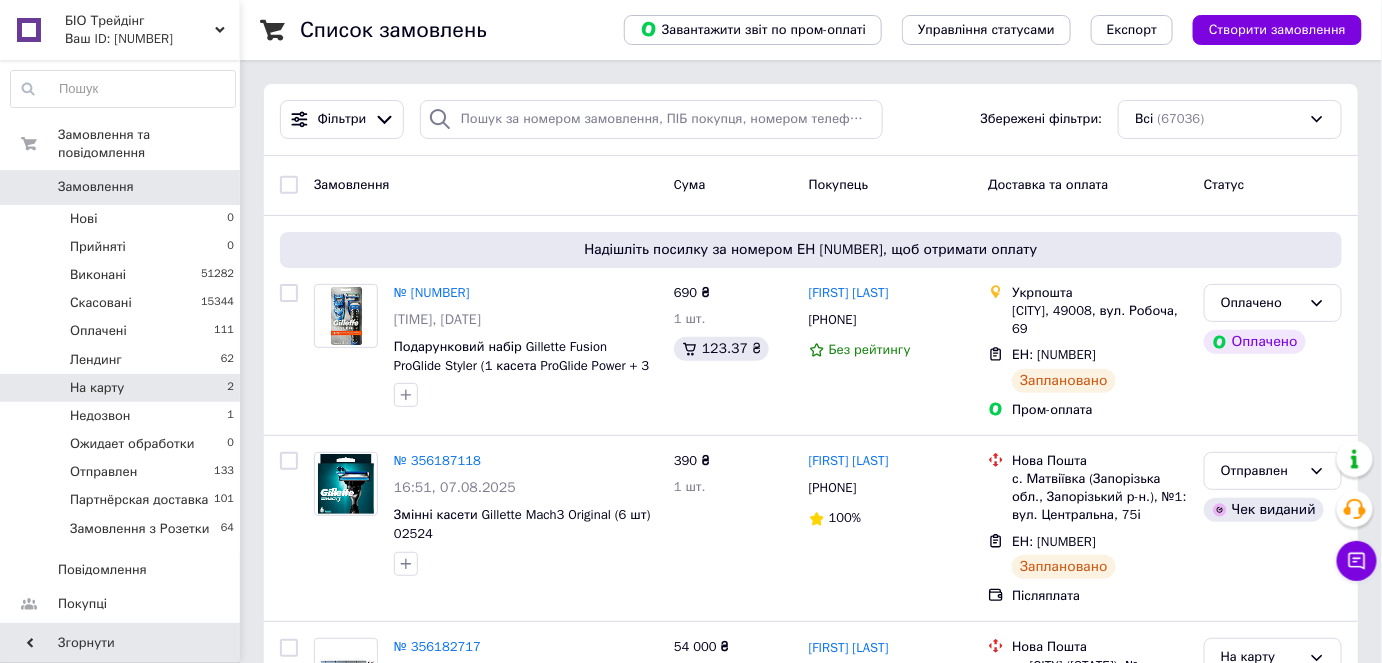 click on "На карту 2" at bounding box center [123, 388] 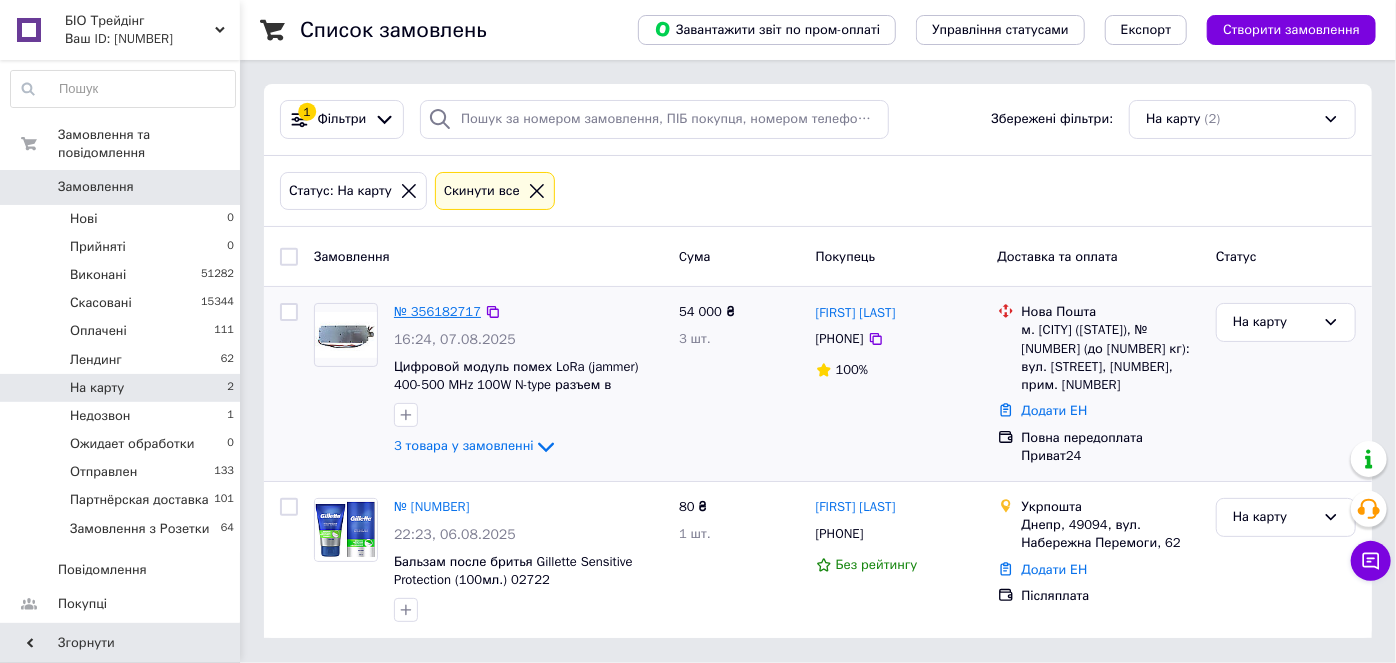 click on "№ 356182717" at bounding box center [437, 311] 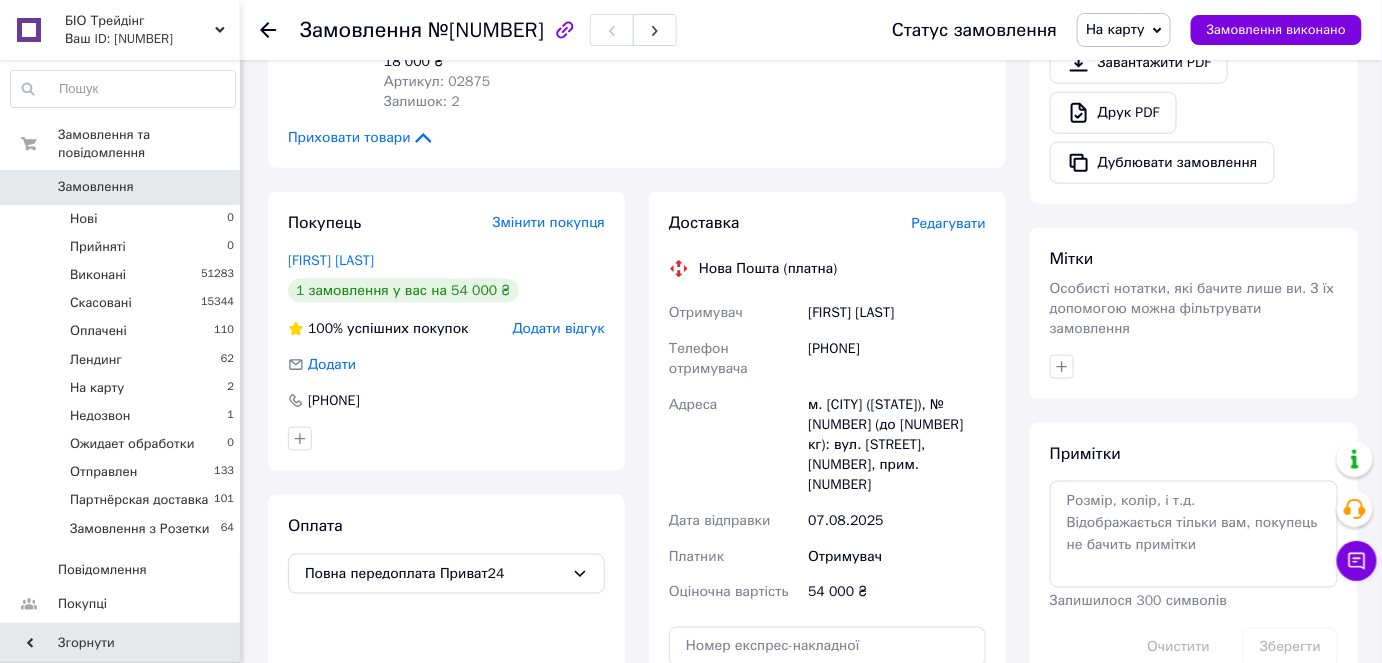 scroll, scrollTop: 727, scrollLeft: 0, axis: vertical 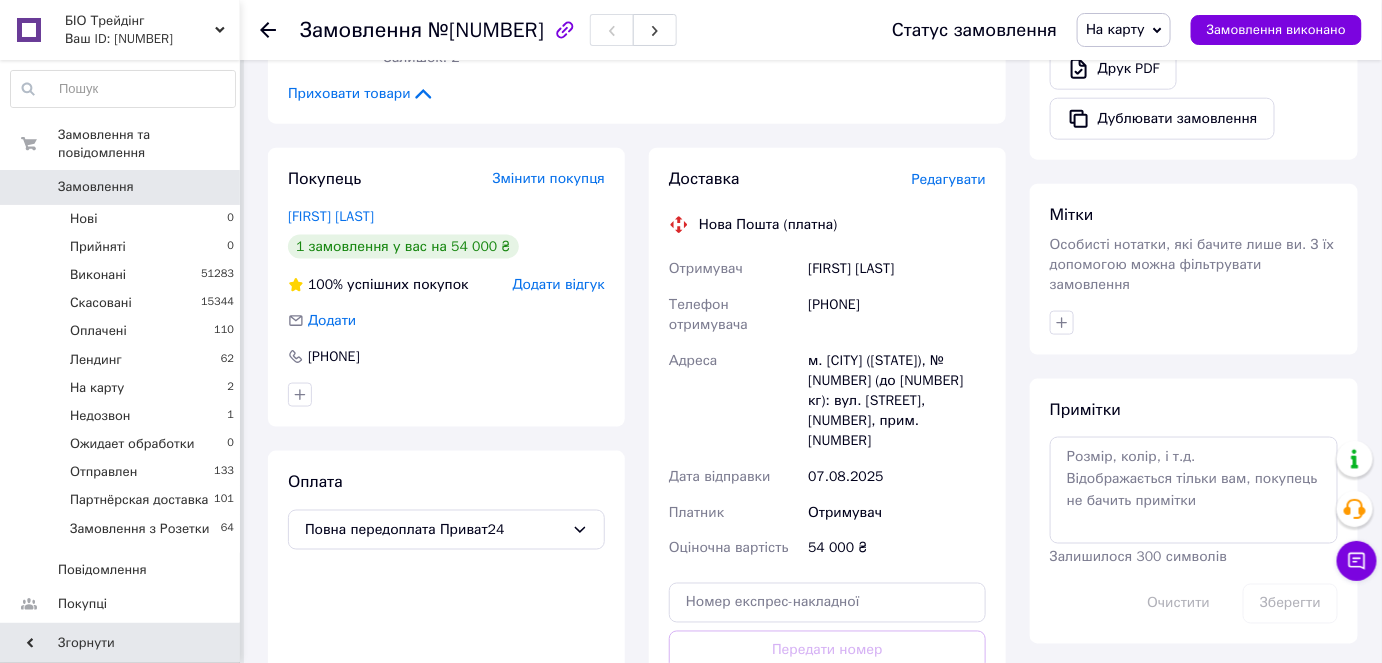 click on "Замовлення" at bounding box center [121, 187] 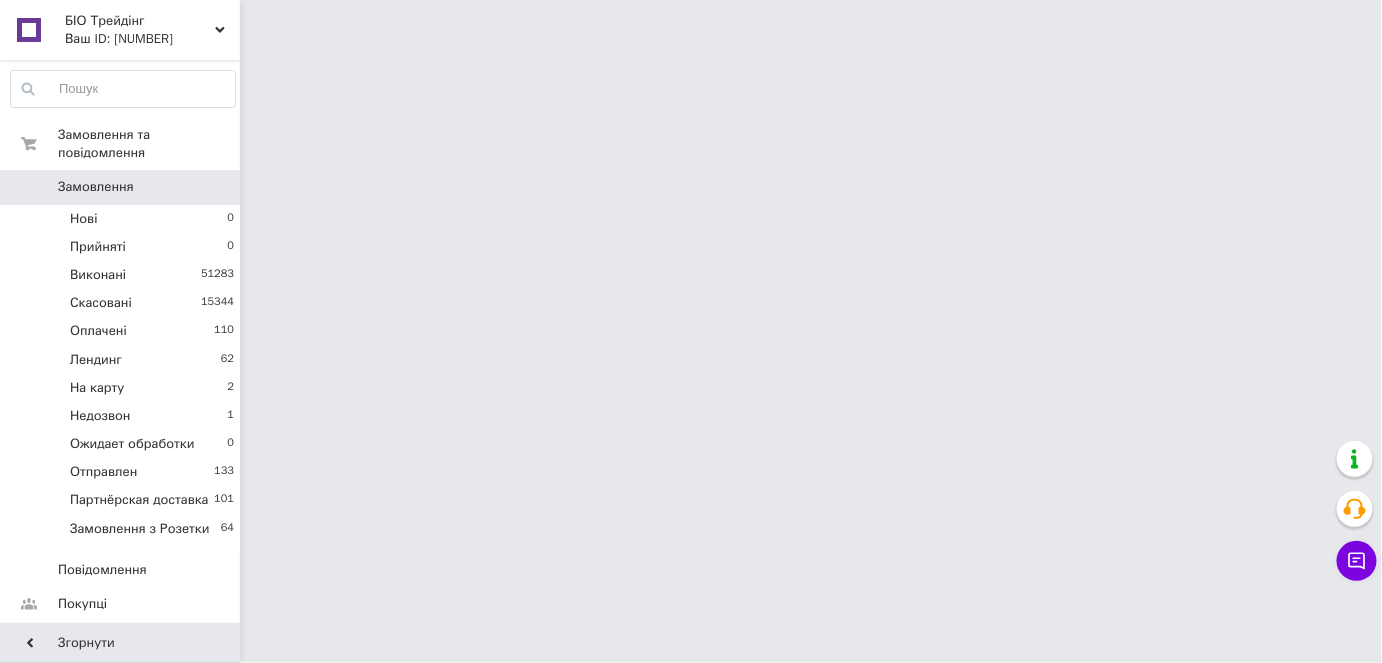 scroll, scrollTop: 0, scrollLeft: 0, axis: both 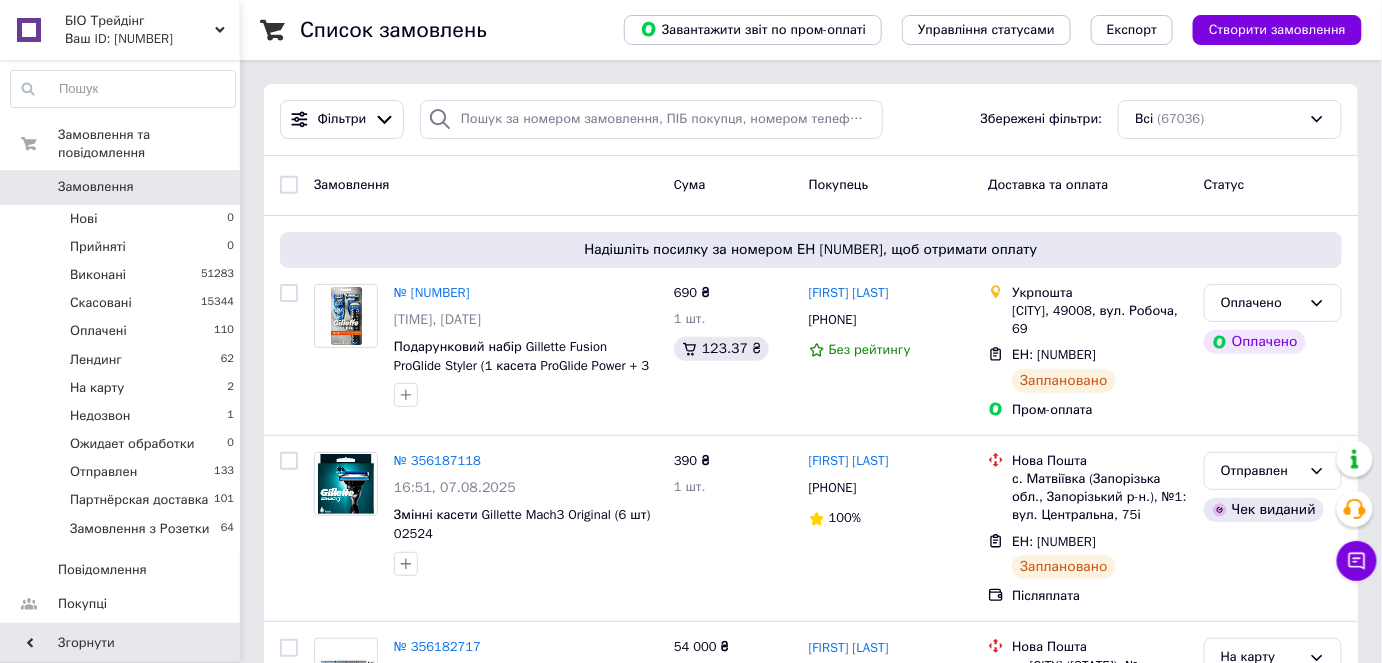 click on "Замовлення" at bounding box center (121, 187) 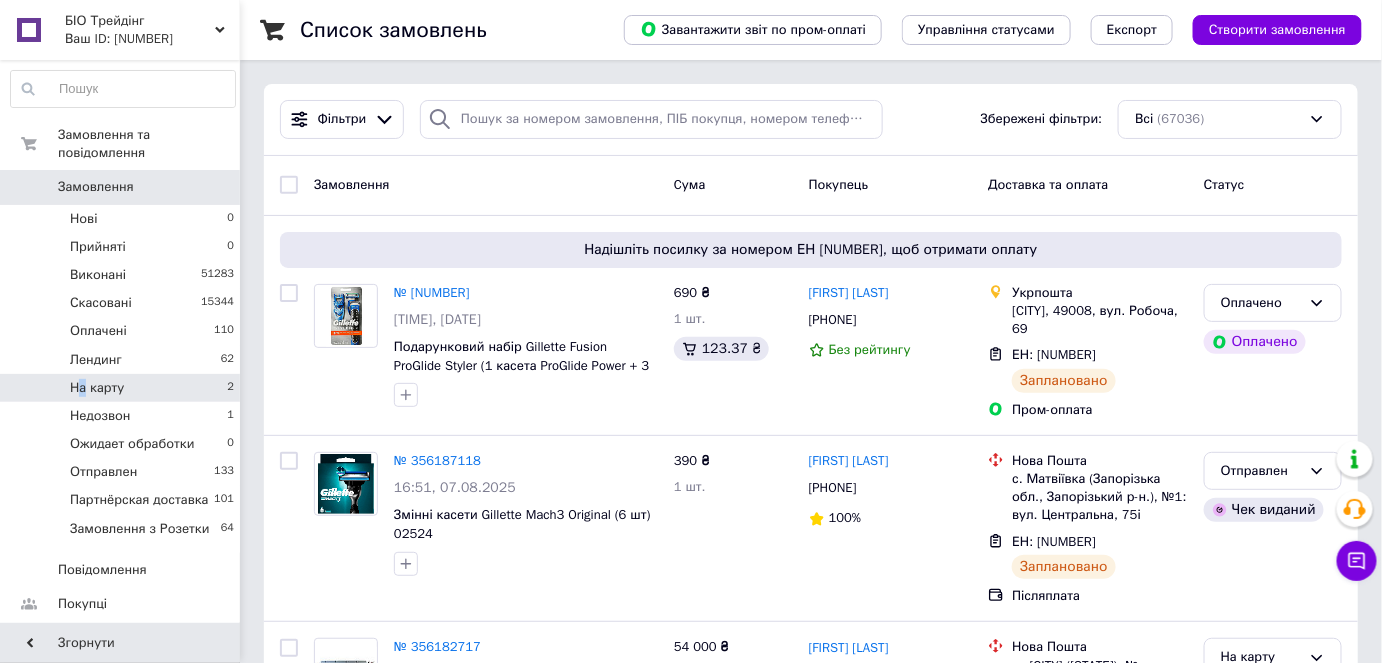 click on "На карту" at bounding box center [97, 388] 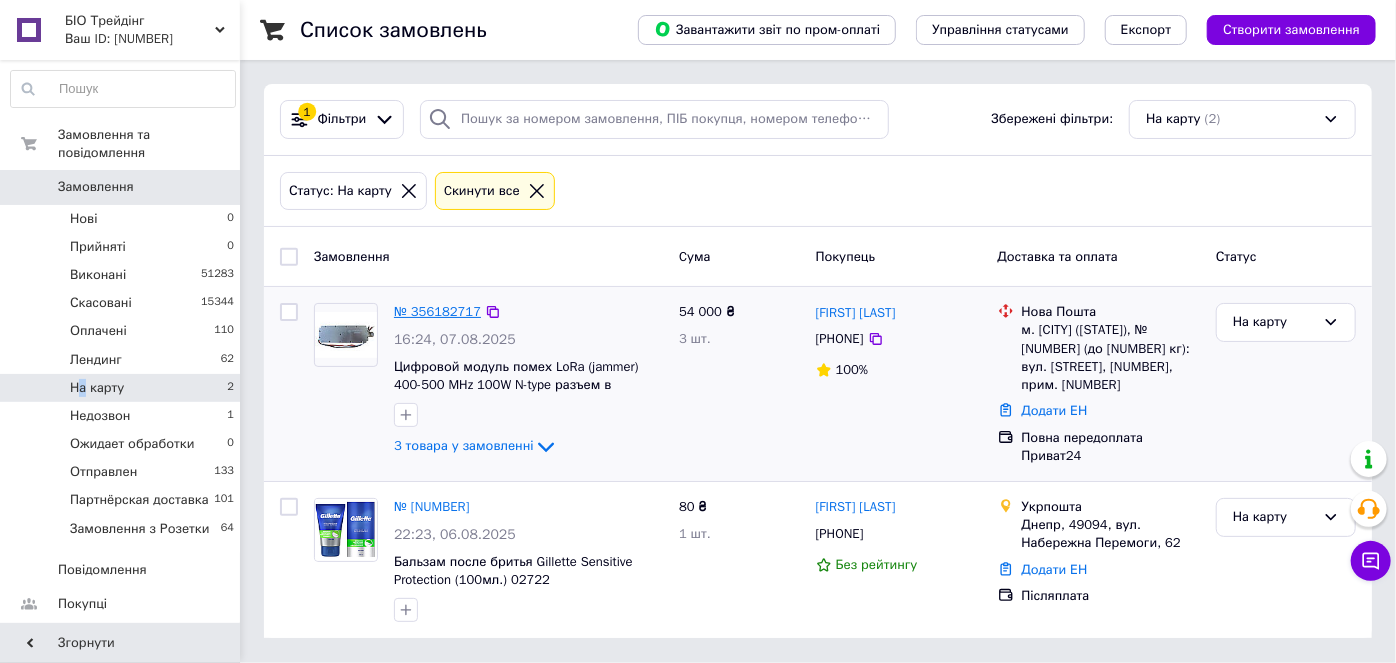click on "№ 356182717" at bounding box center (437, 311) 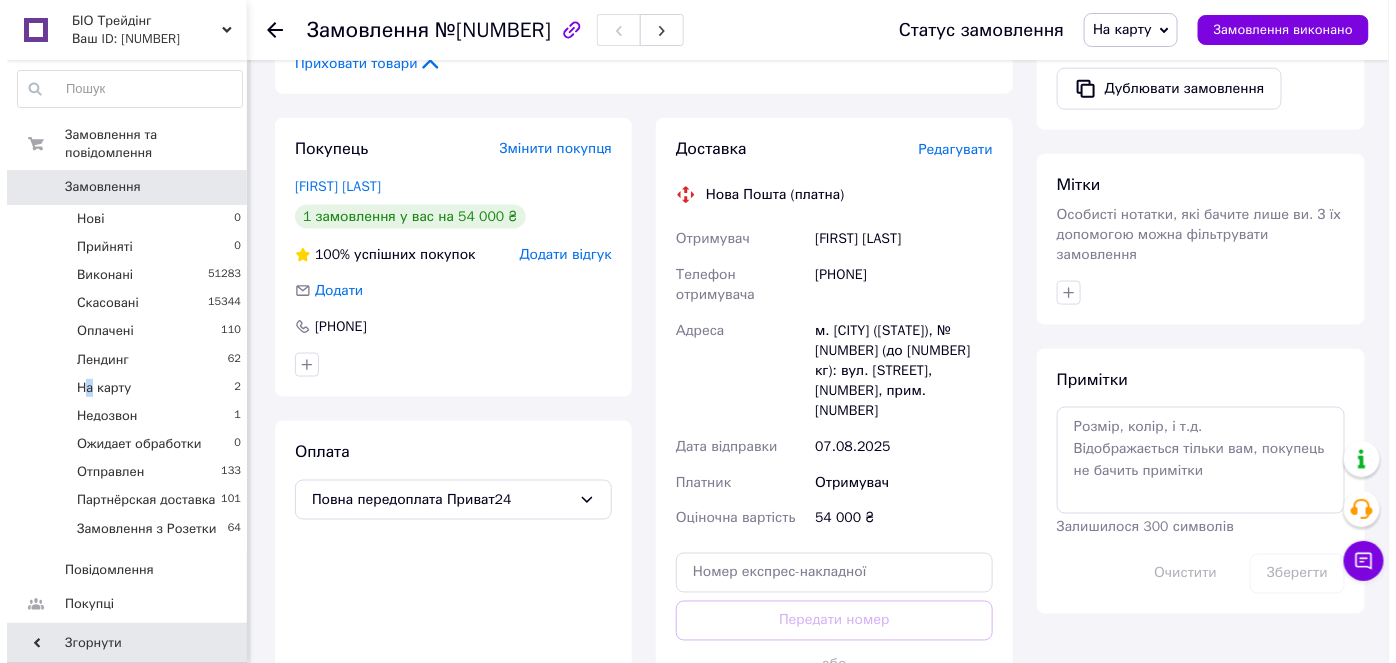scroll, scrollTop: 727, scrollLeft: 0, axis: vertical 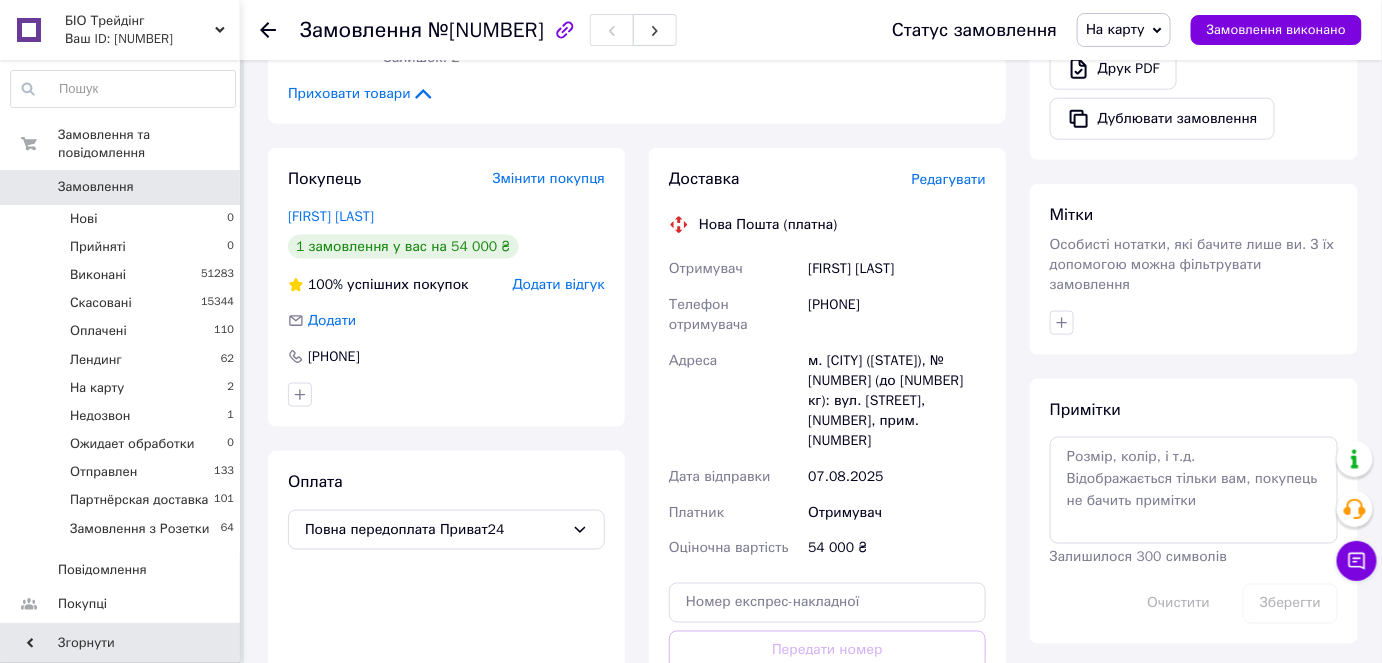 click on "Редагувати" at bounding box center (949, 179) 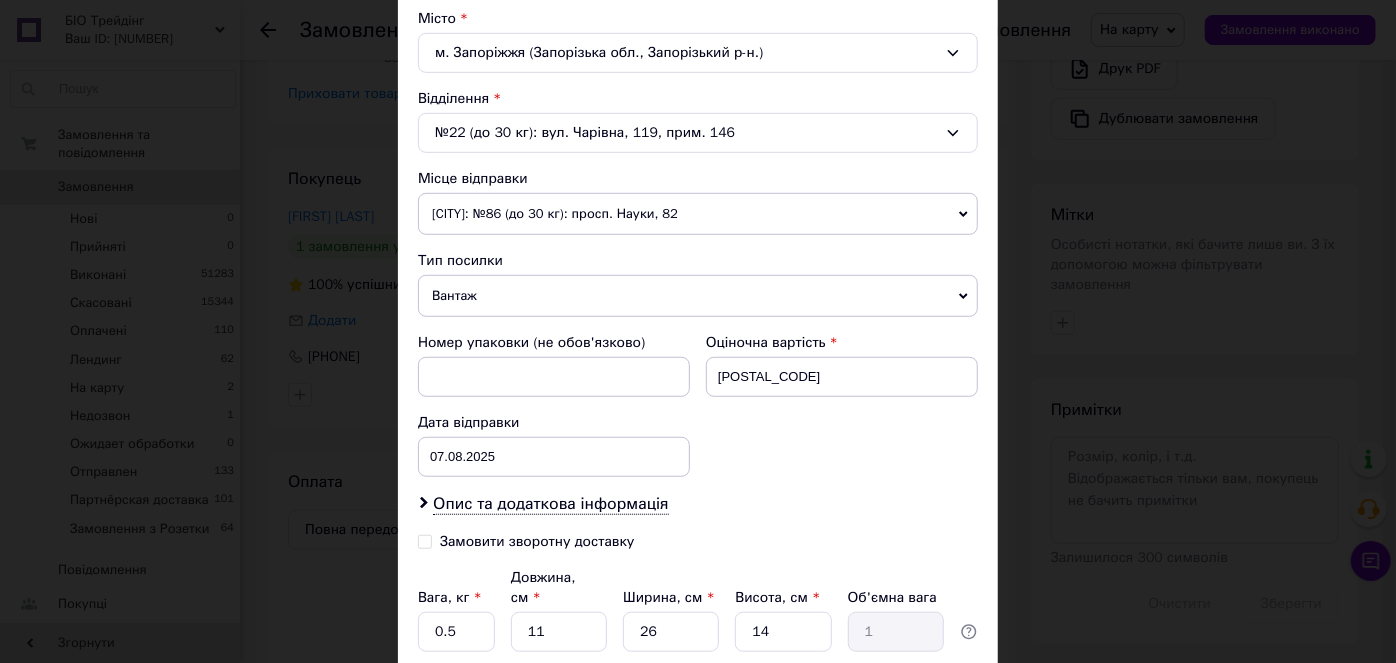 scroll, scrollTop: 693, scrollLeft: 0, axis: vertical 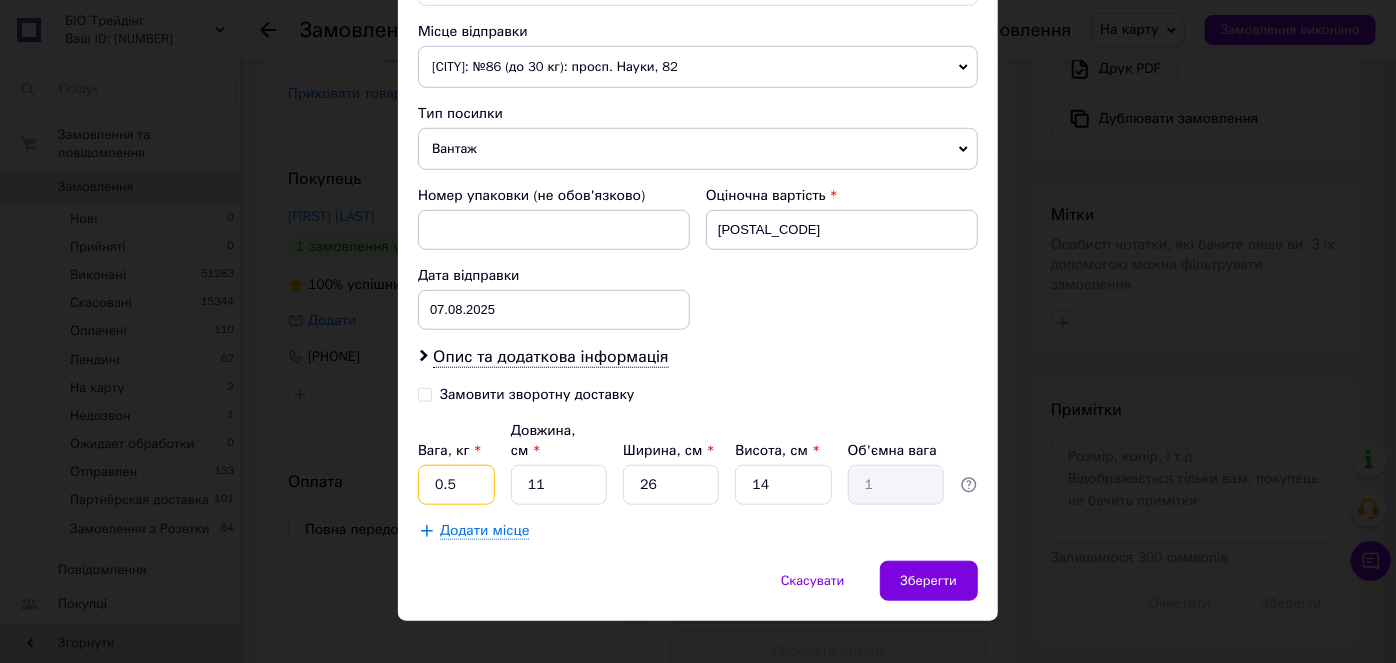 click on "0.5" at bounding box center [456, 485] 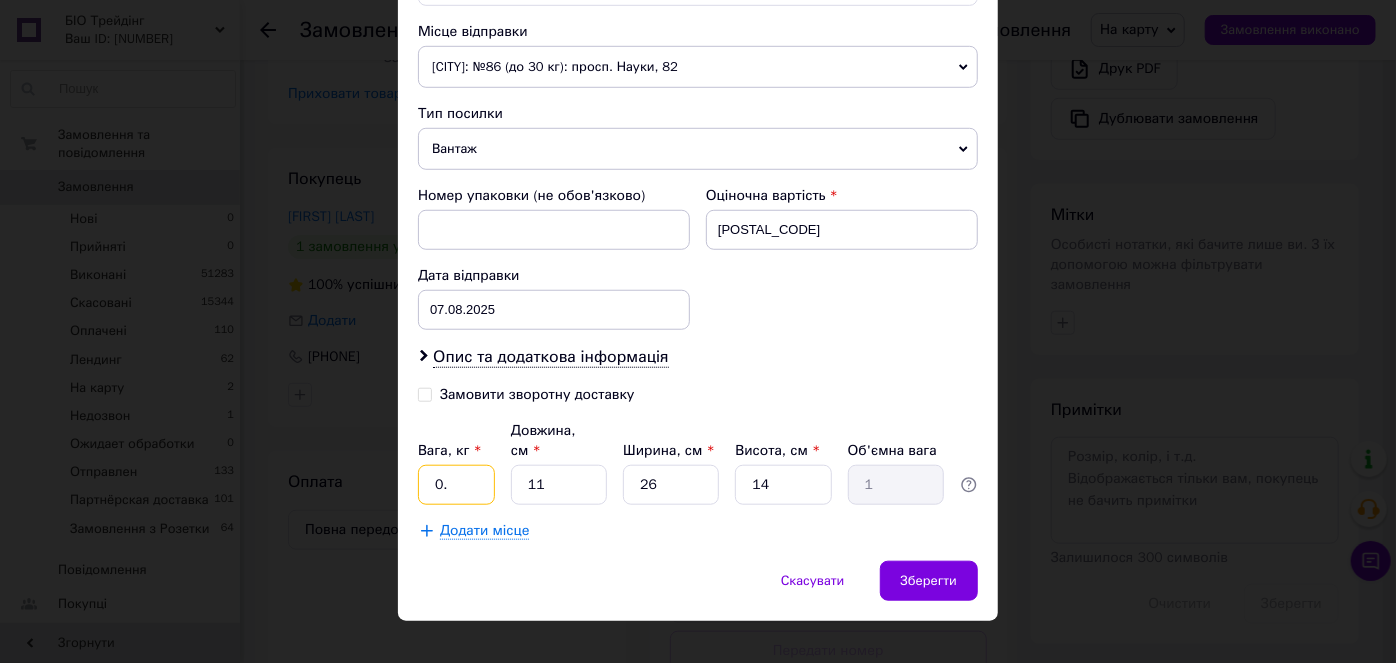 type on "0" 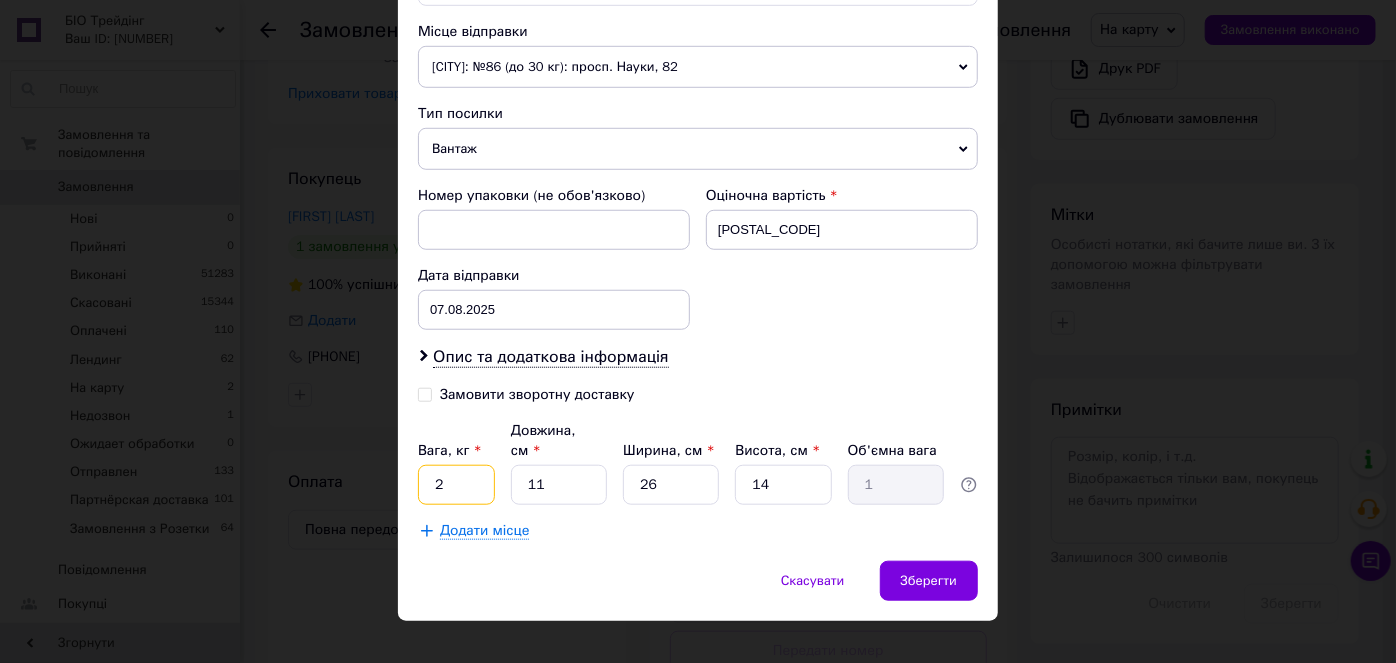 type on "2" 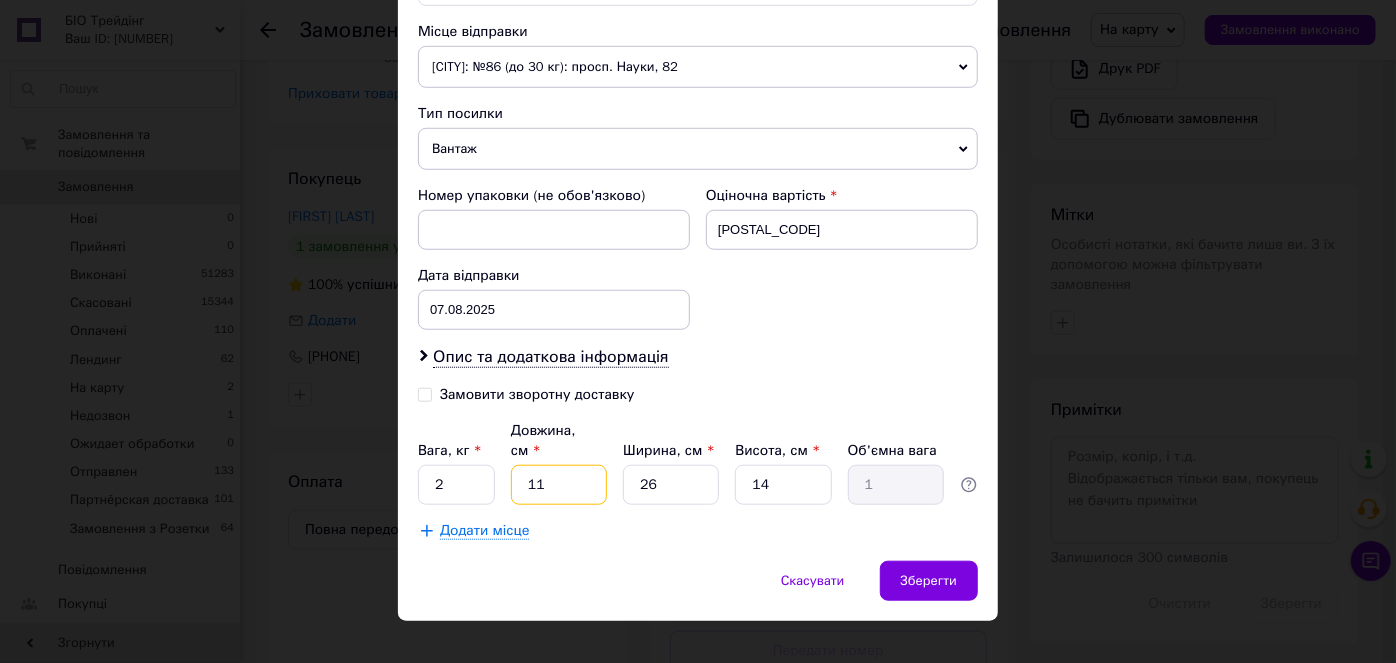 click on "11" at bounding box center [559, 485] 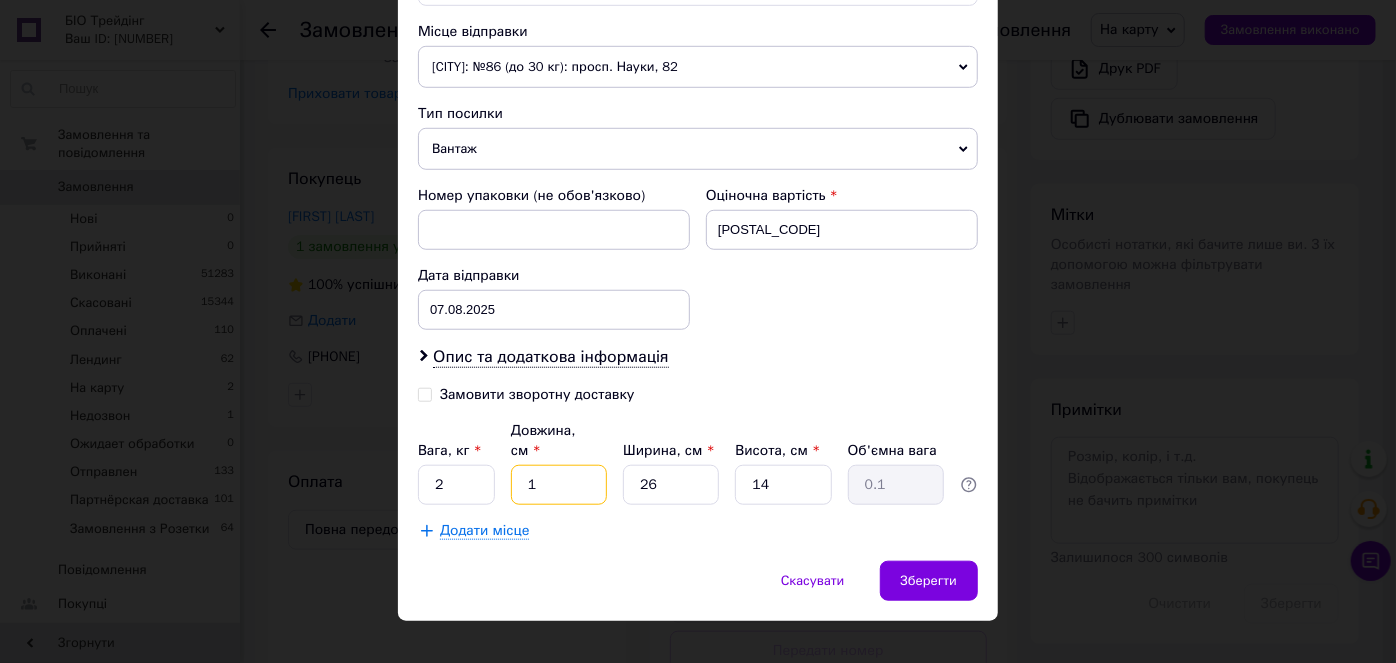 type 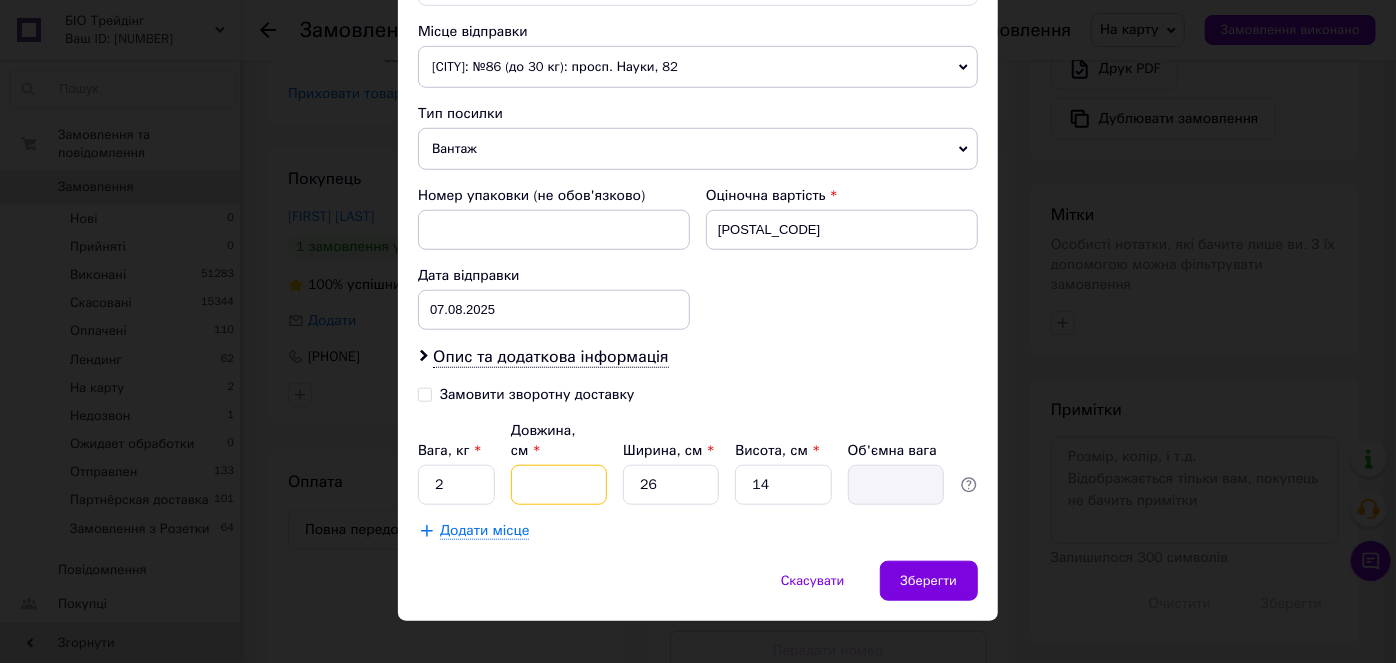 type on "2" 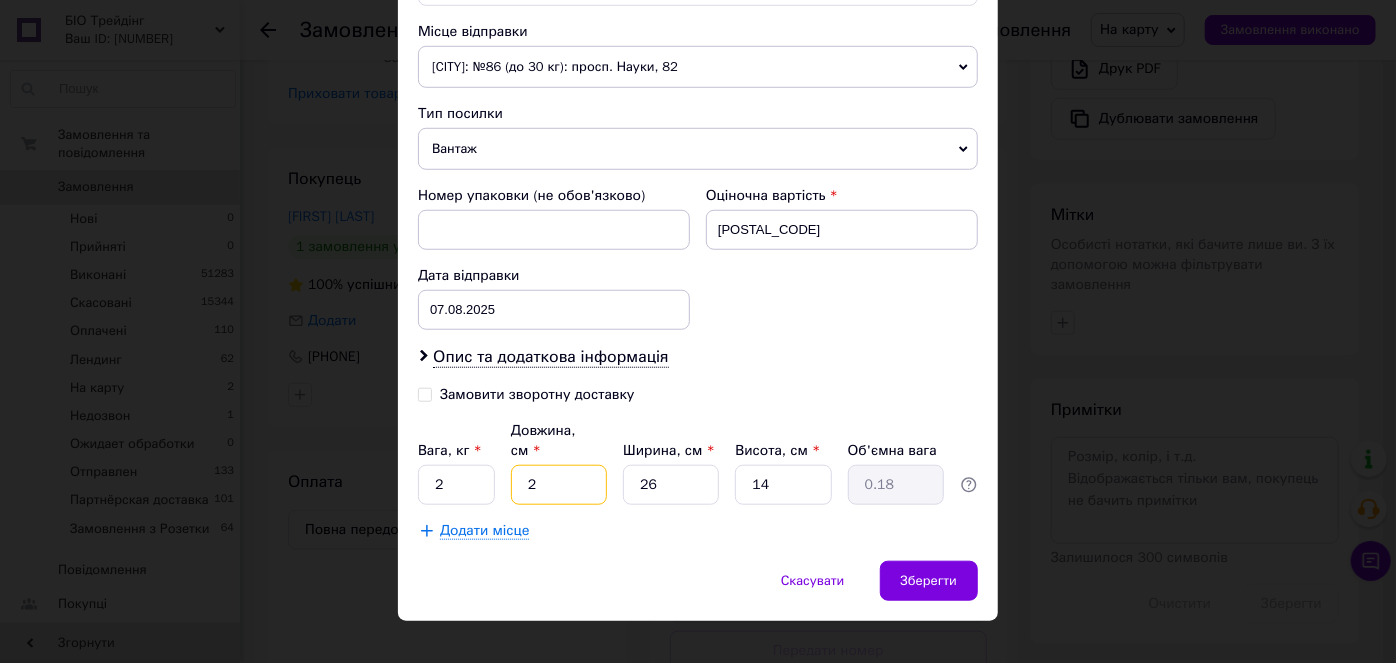 type on "20" 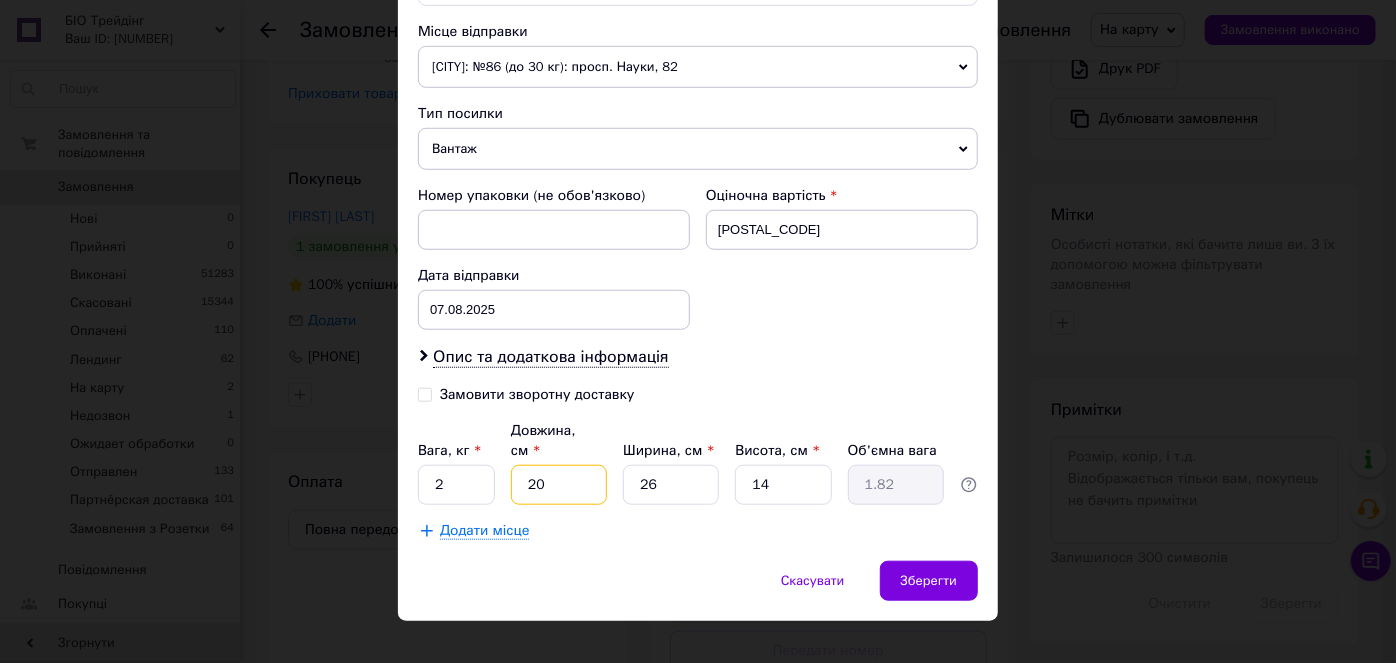 type on "20" 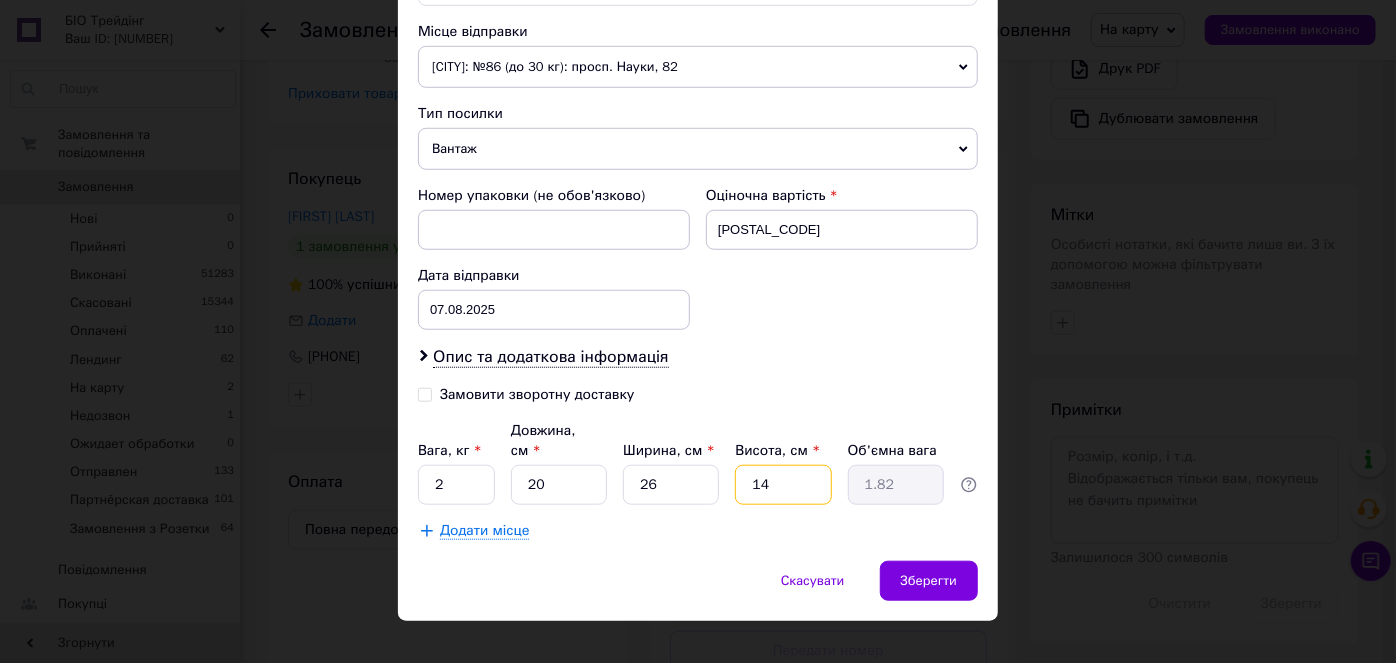 click on "14" at bounding box center (783, 485) 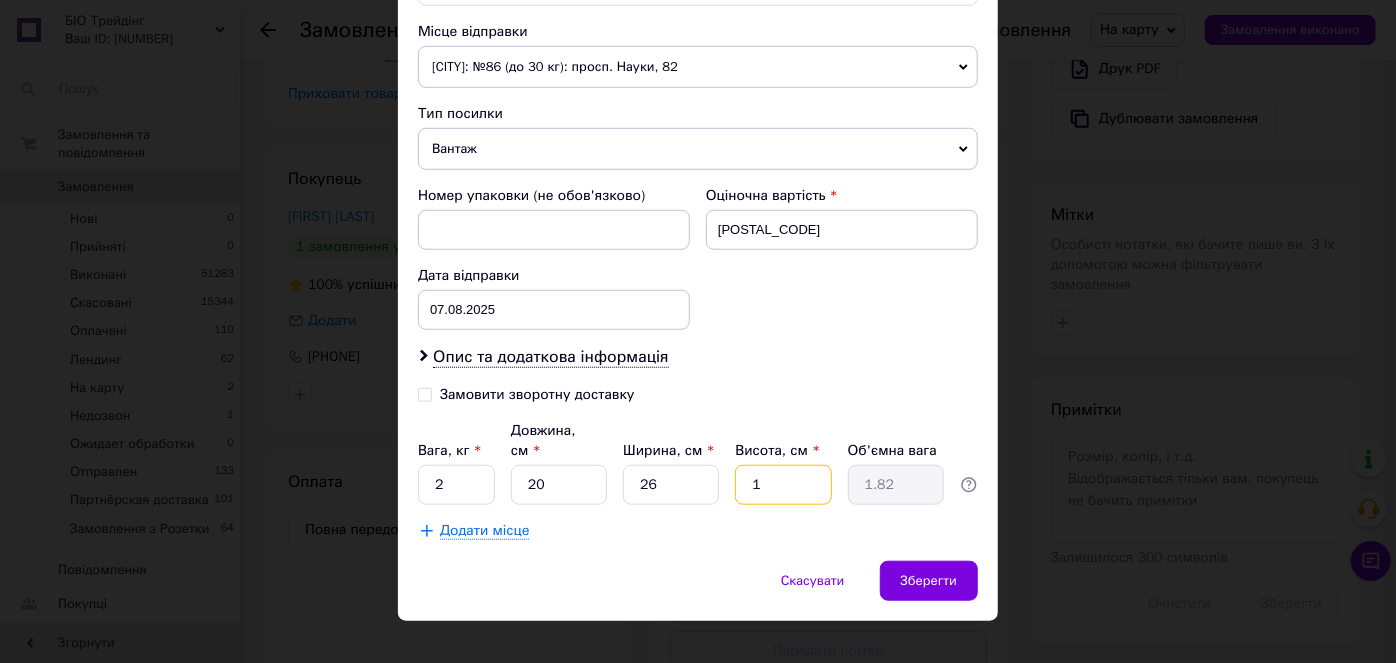 type on "1" 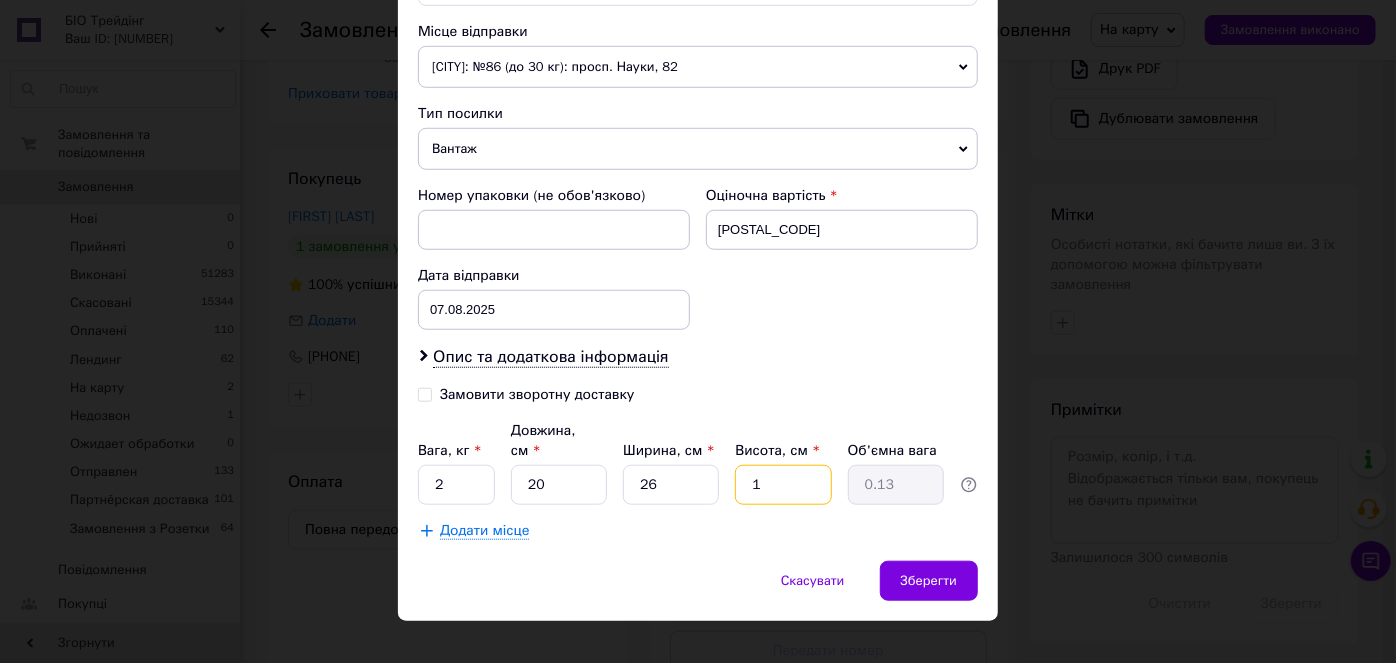 type on "15" 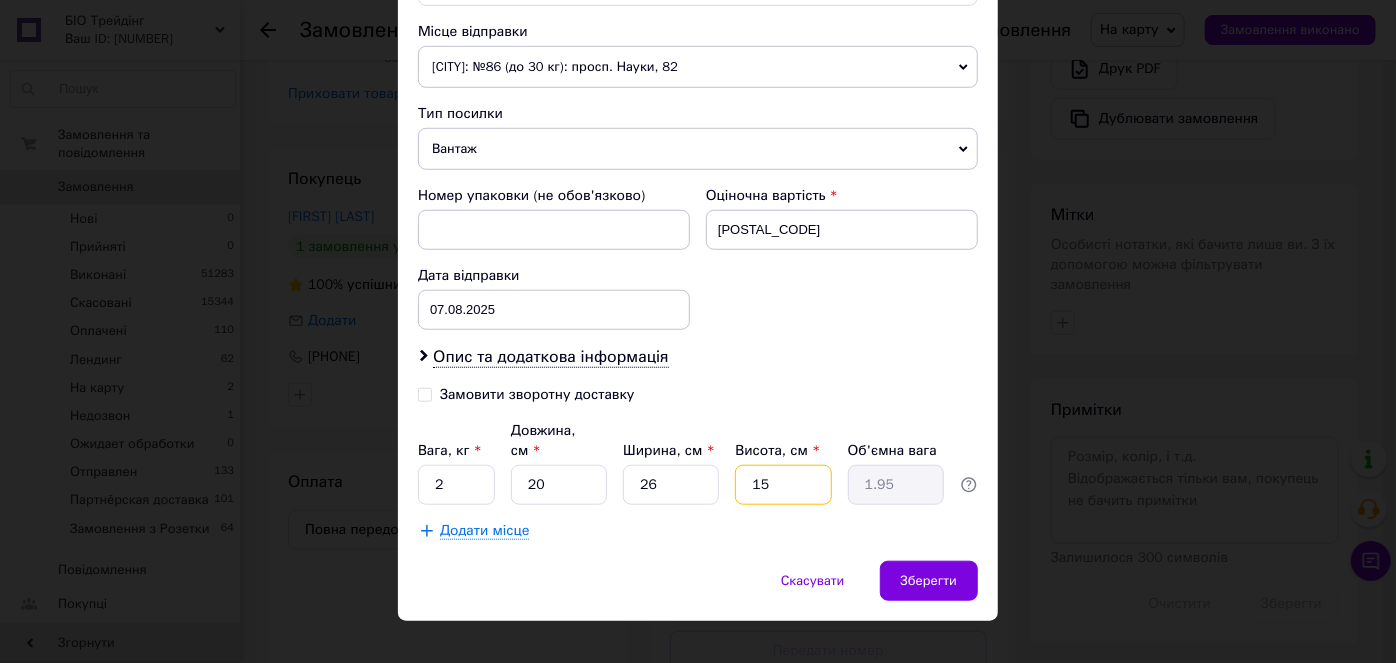 type on "15" 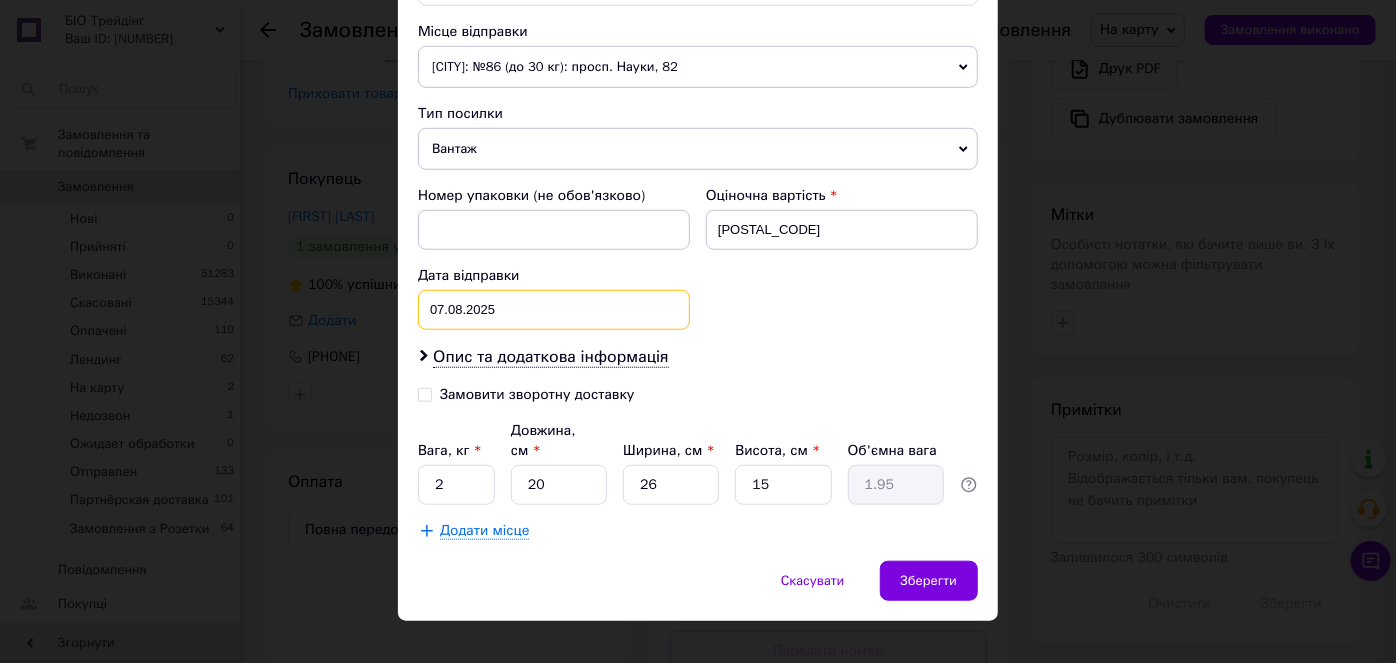 click on "07.08.2025 < 2025 > < Август > Пн Вт Ср Чт Пт Сб Вс 28 29 30 31 1 2 3 4 5 6 7 8 9 10 11 12 13 14 15 16 17 18 19 20 21 22 23 24 25 26 27 28 29 30 31 1 2 3 4 5 6 7" at bounding box center (554, 310) 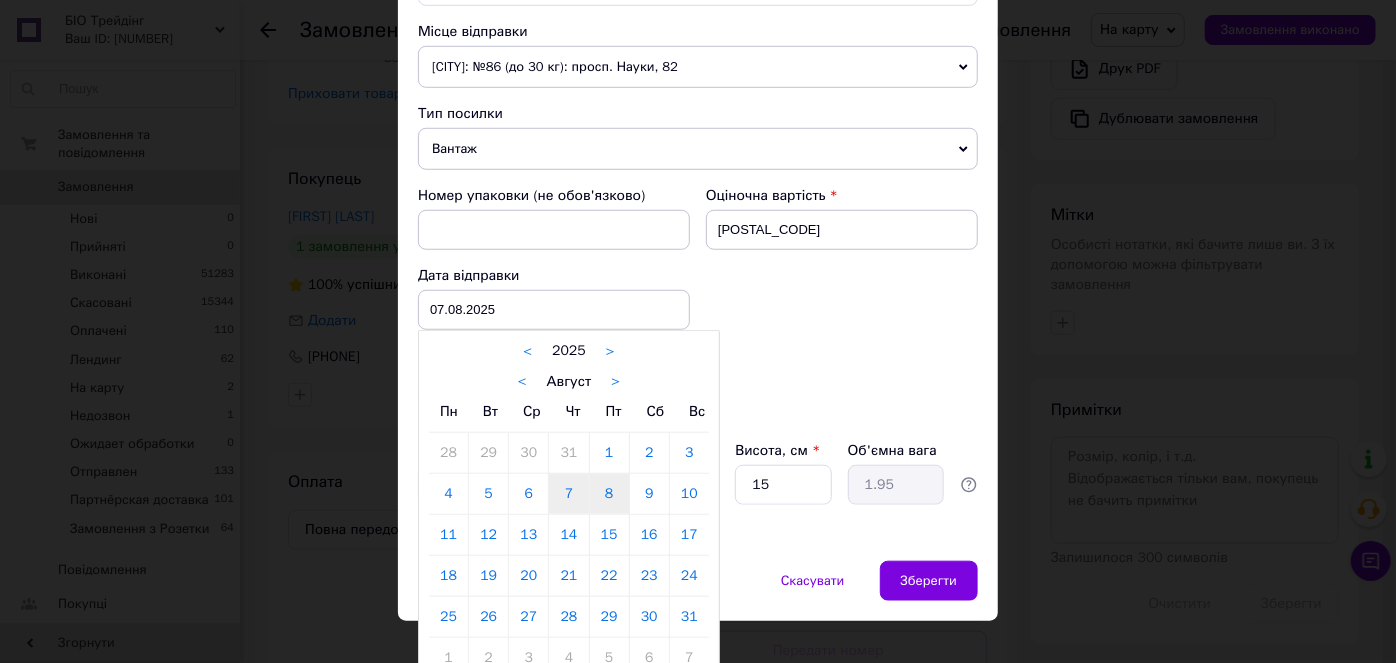 click on "8" at bounding box center (609, 494) 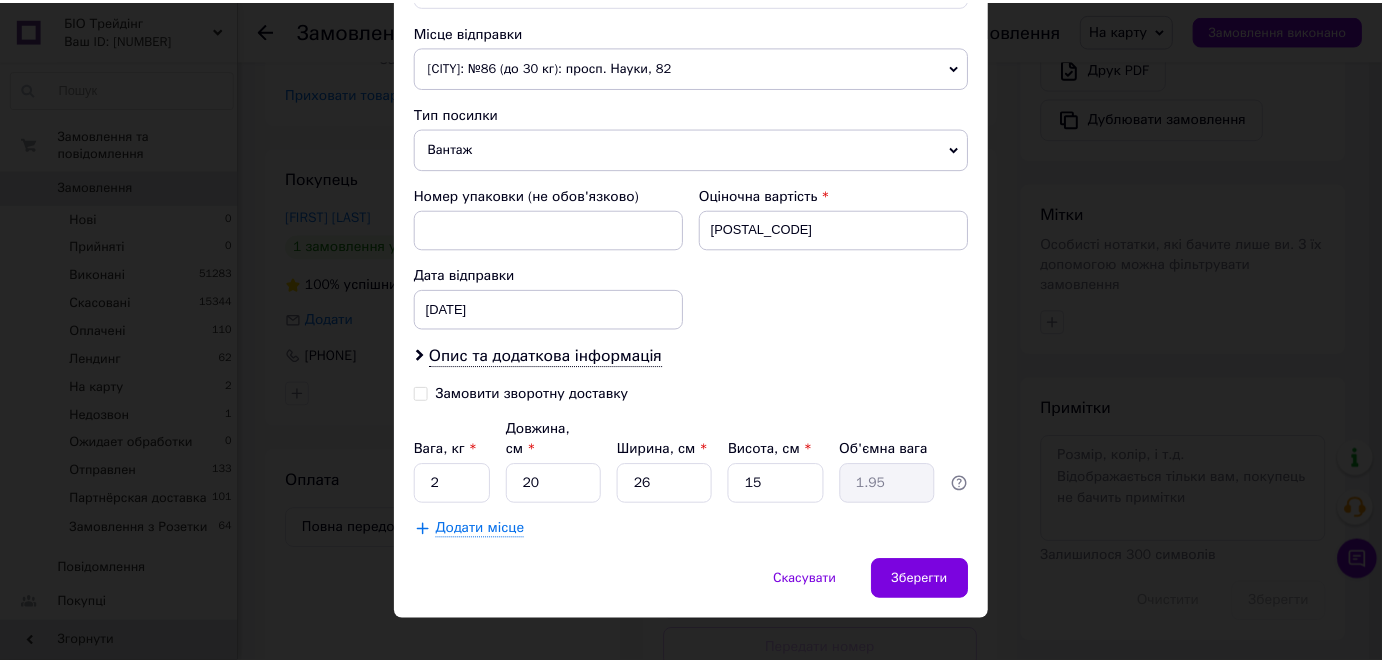 scroll, scrollTop: 693, scrollLeft: 0, axis: vertical 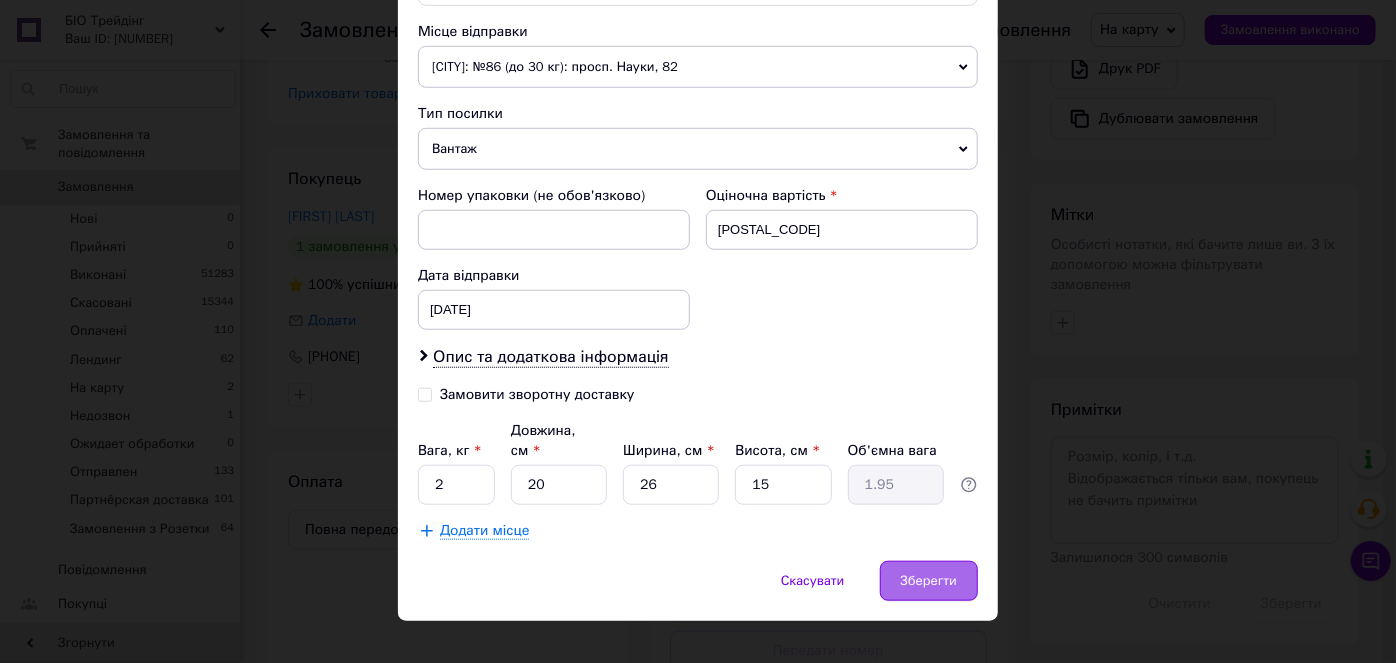 click on "Зберегти" at bounding box center (929, 581) 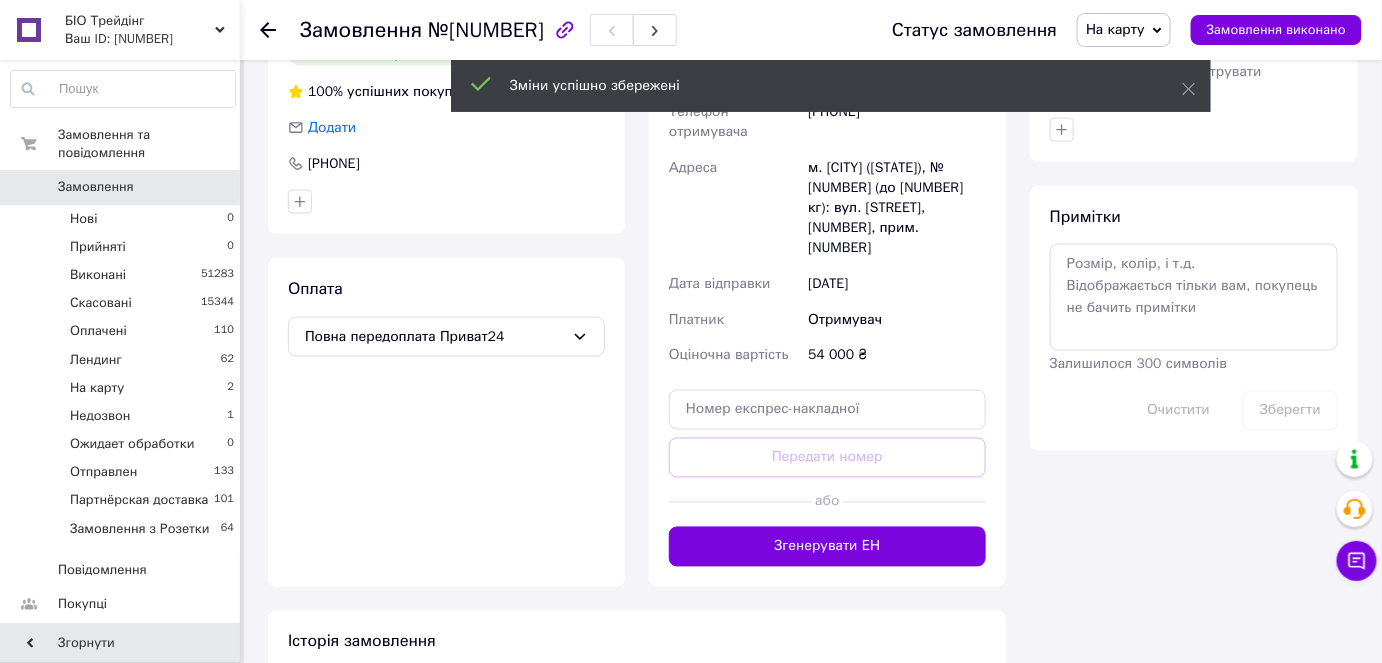 scroll, scrollTop: 1000, scrollLeft: 0, axis: vertical 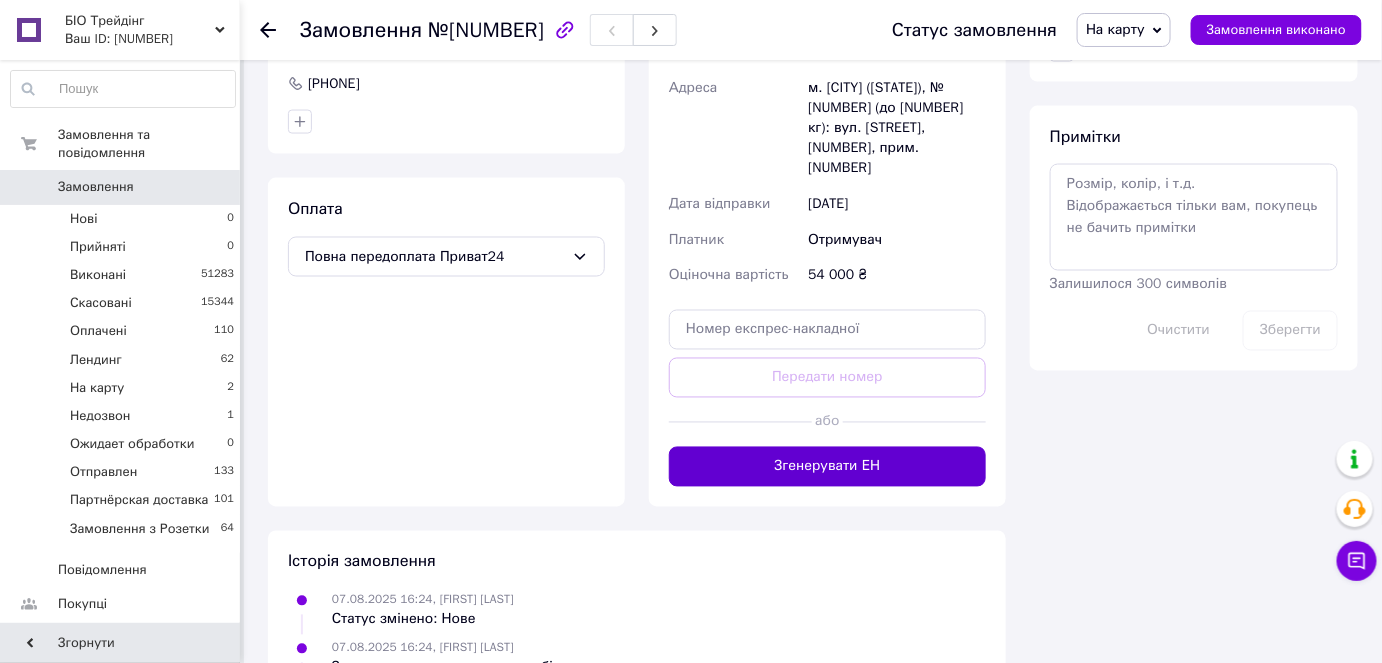 click on "Згенерувати ЕН" at bounding box center (827, 467) 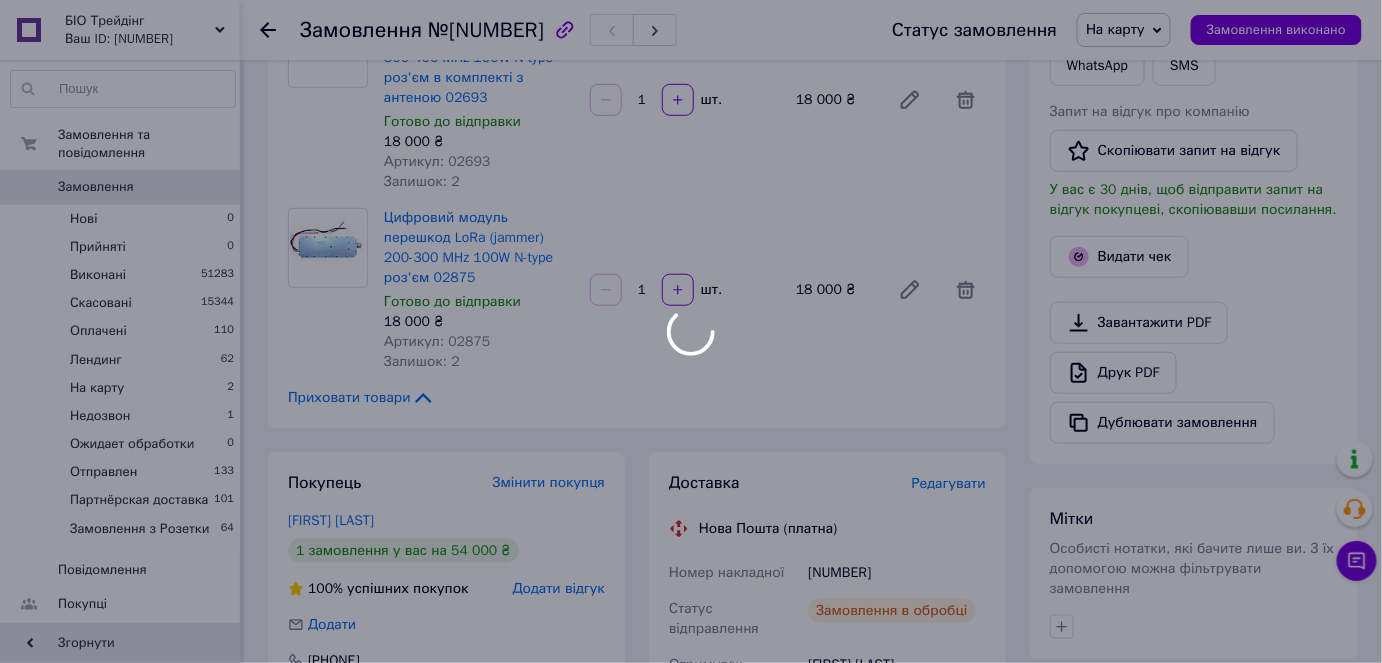 scroll, scrollTop: 454, scrollLeft: 0, axis: vertical 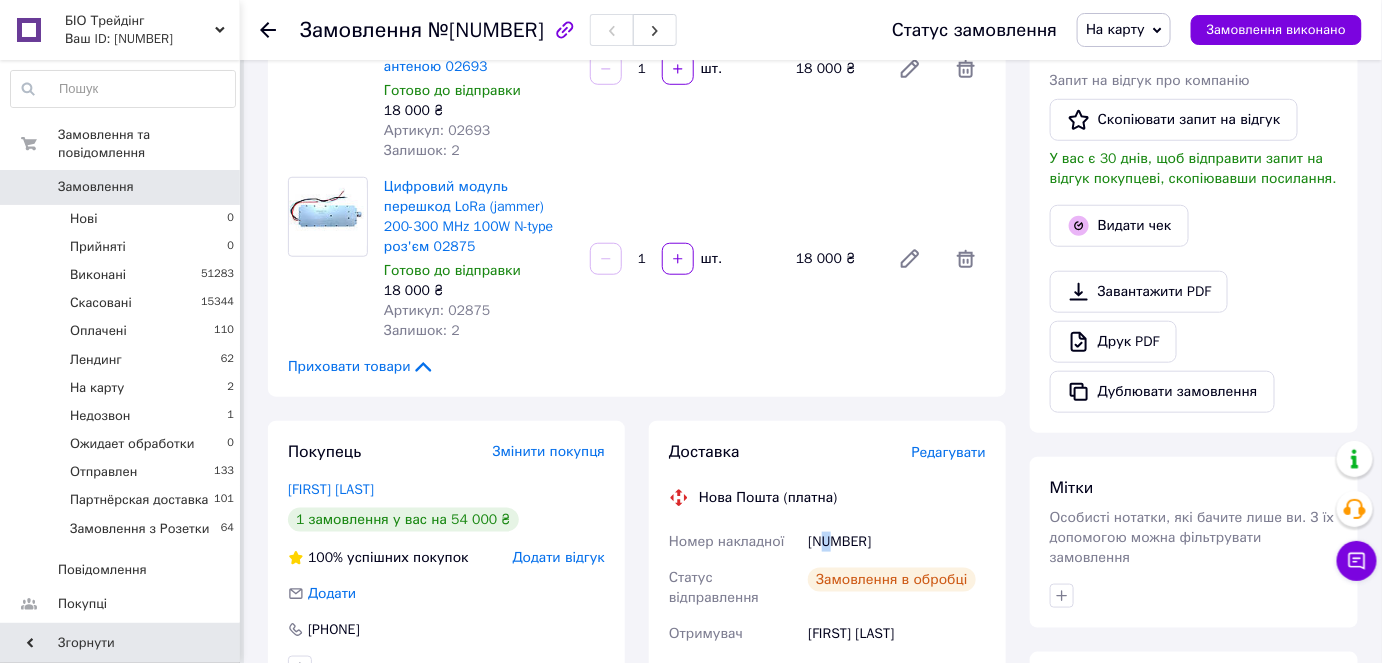 click on "[NUMBER]" at bounding box center (897, 542) 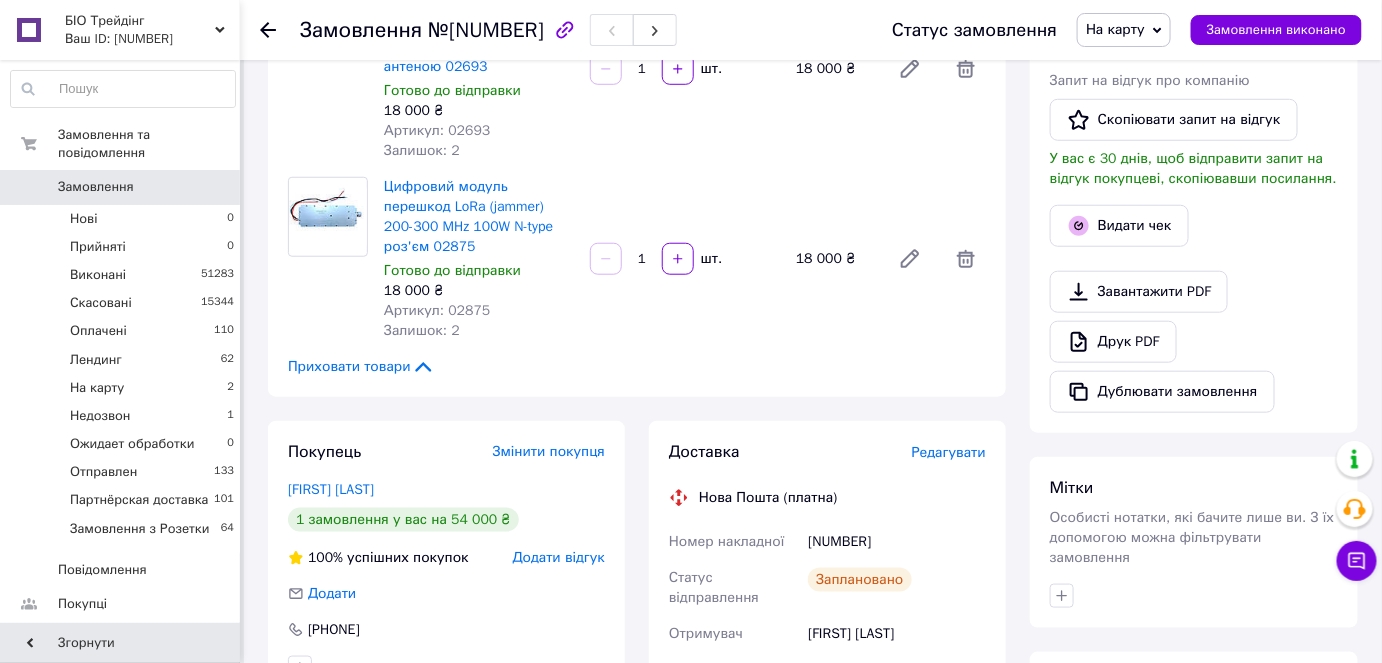 click on "[NUMBER]" at bounding box center [897, 542] 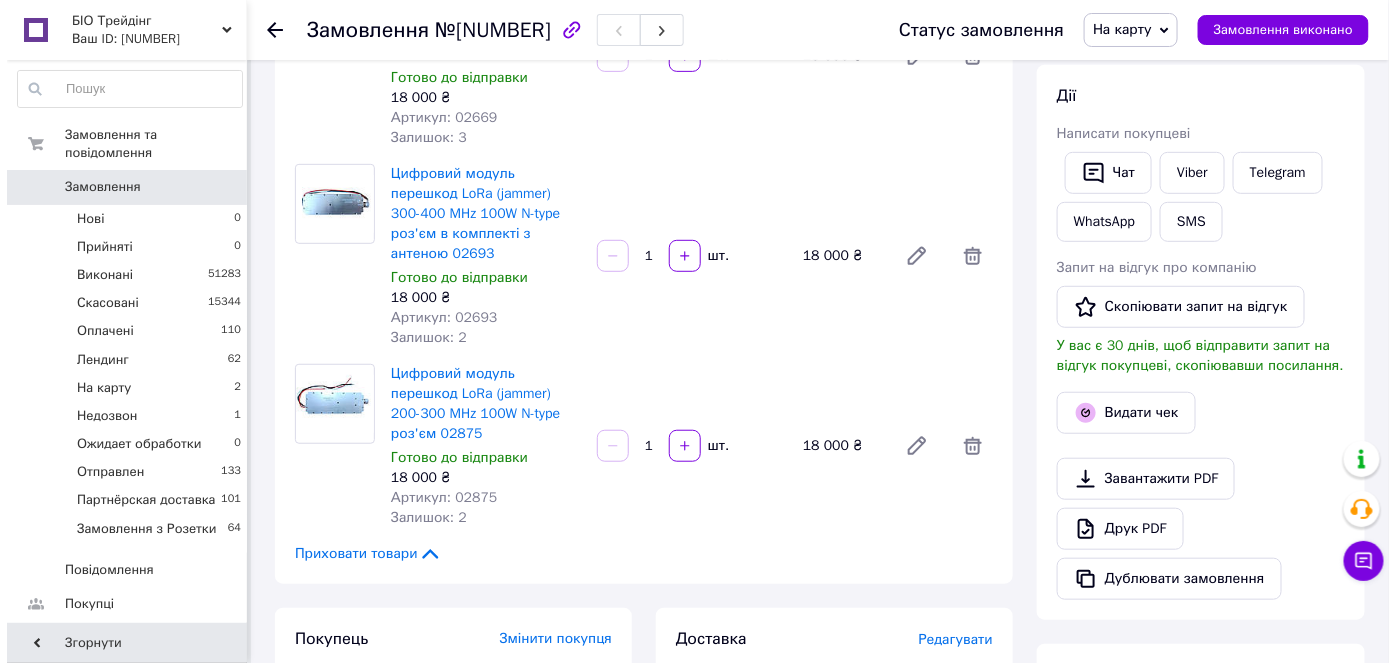 scroll, scrollTop: 0, scrollLeft: 0, axis: both 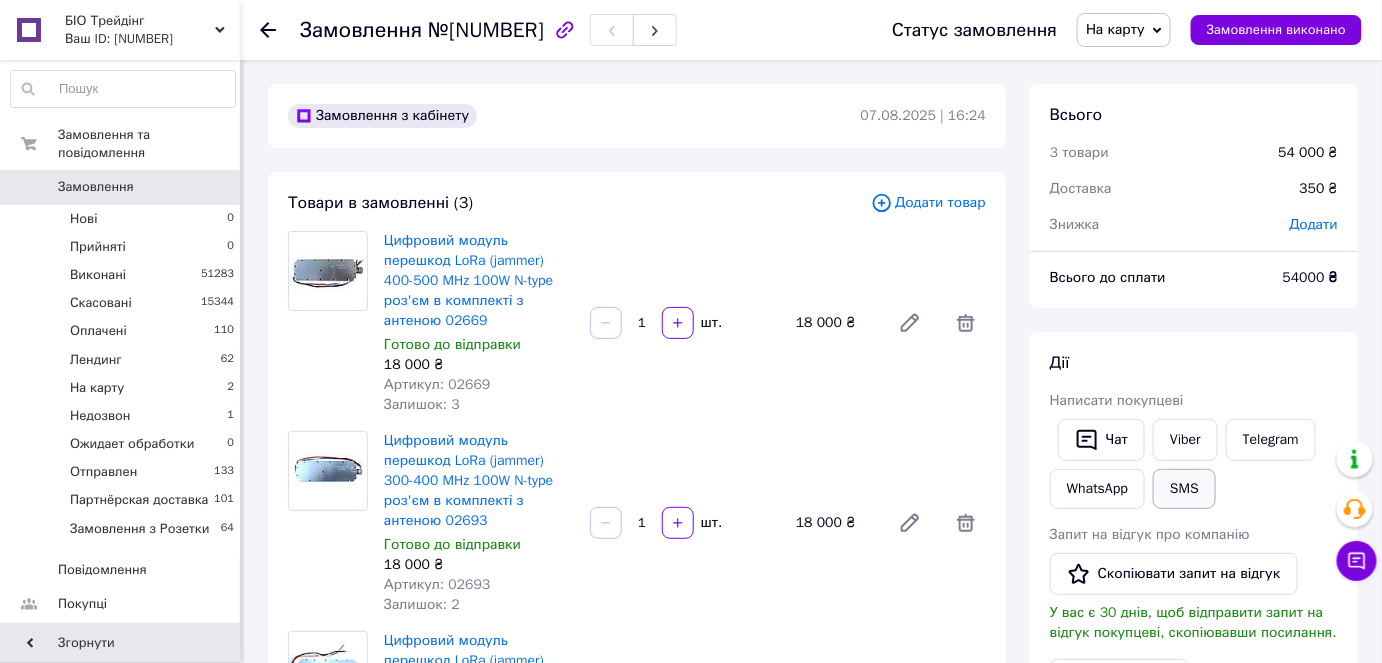 click on "SMS" at bounding box center (1184, 489) 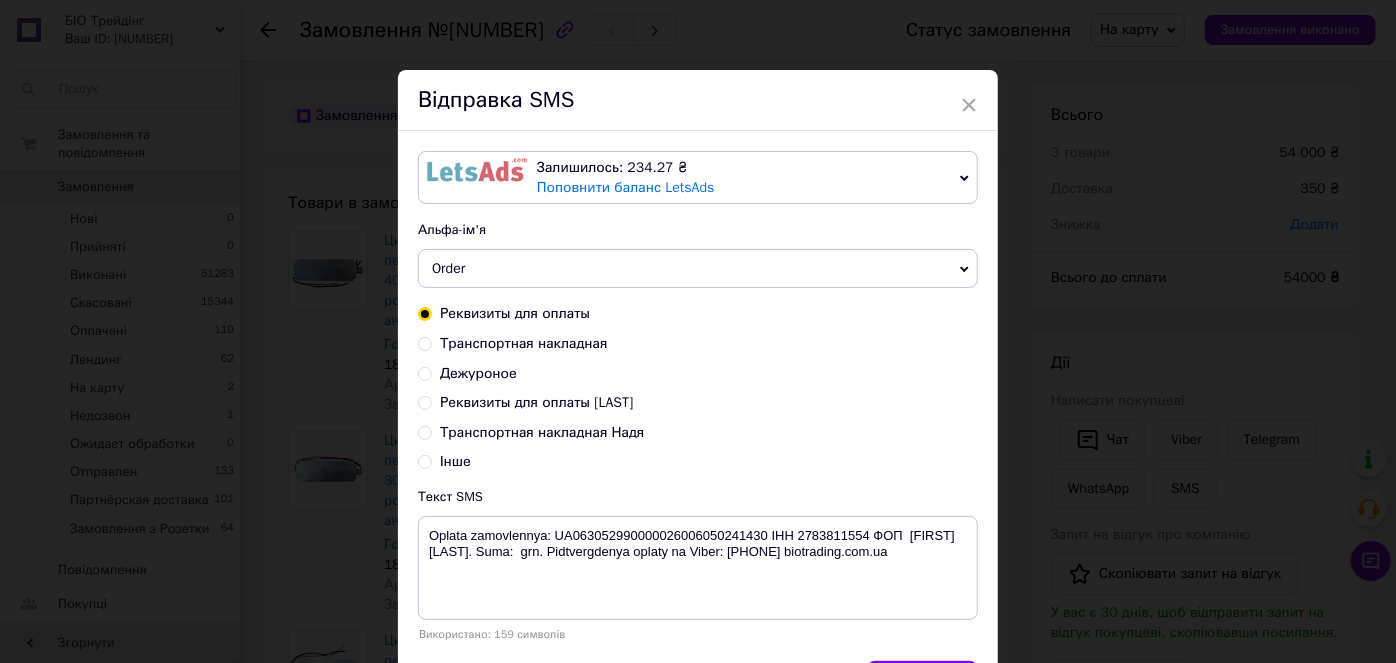 click on "Транспортная накладная Надя" at bounding box center [425, 431] 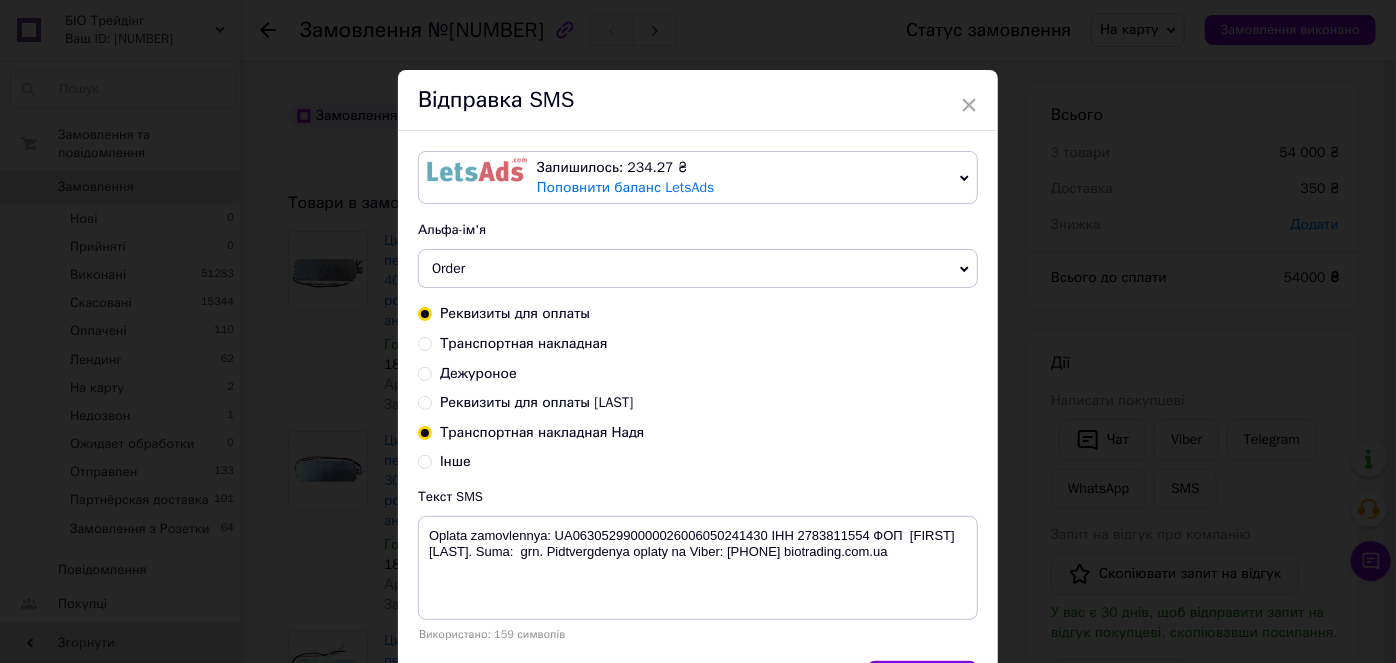 radio on "true" 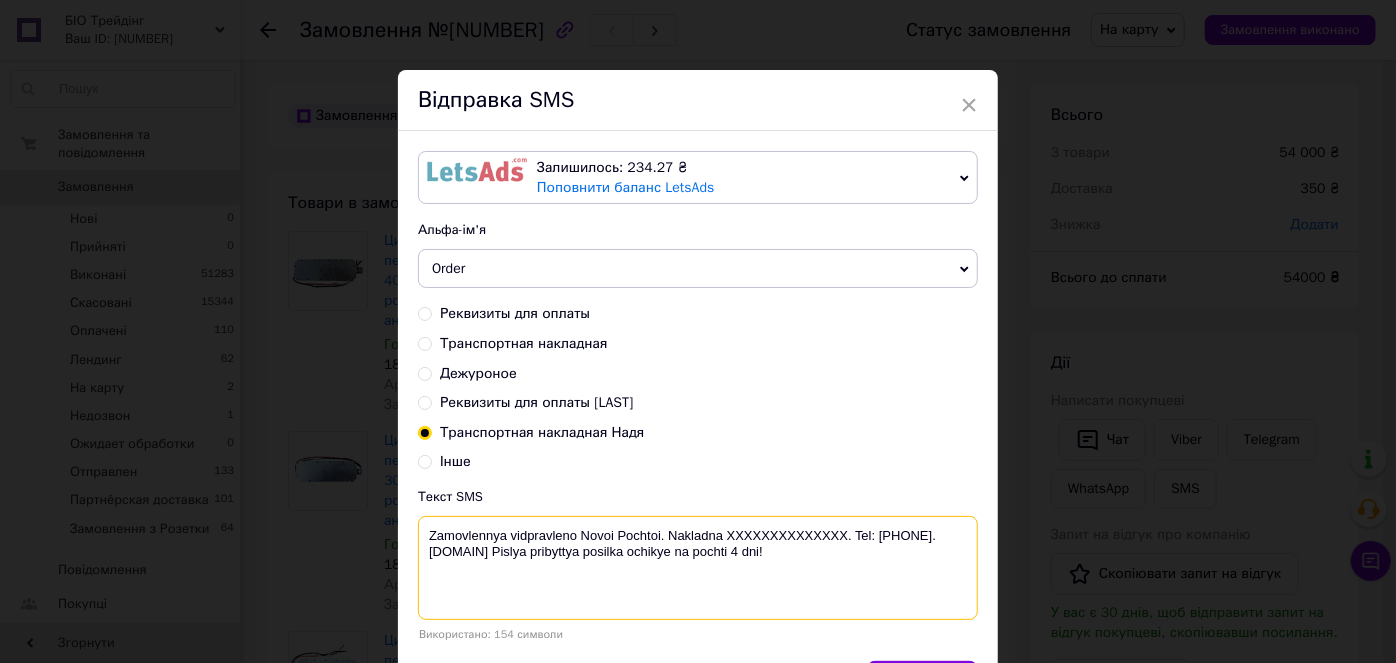 click on "Zamovlennya vidpravleno Novoi Pochtoi. Nakladna XXXXXXXXXXXXXX. Tel: [PHONE]. [DOMAIN] Pislya pribyttya posilka ochikye na pochti 4 dni!" at bounding box center [698, 568] 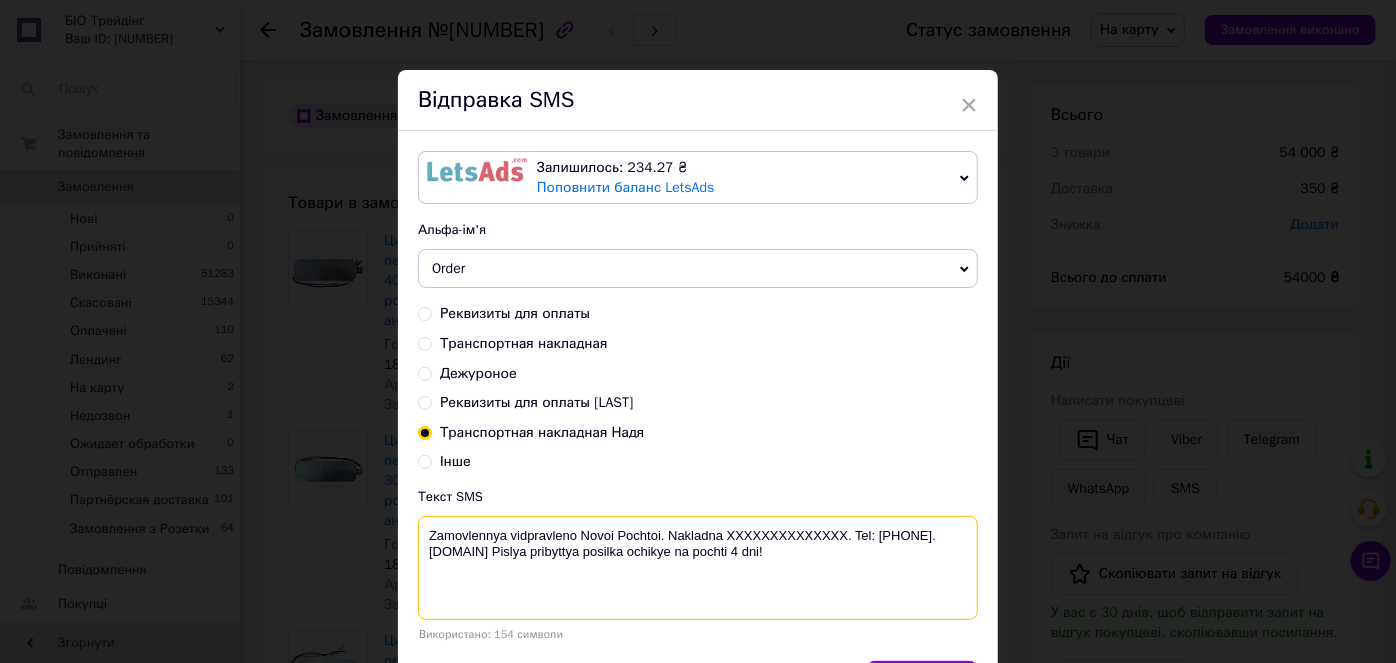 paste on "[NUMBER]" 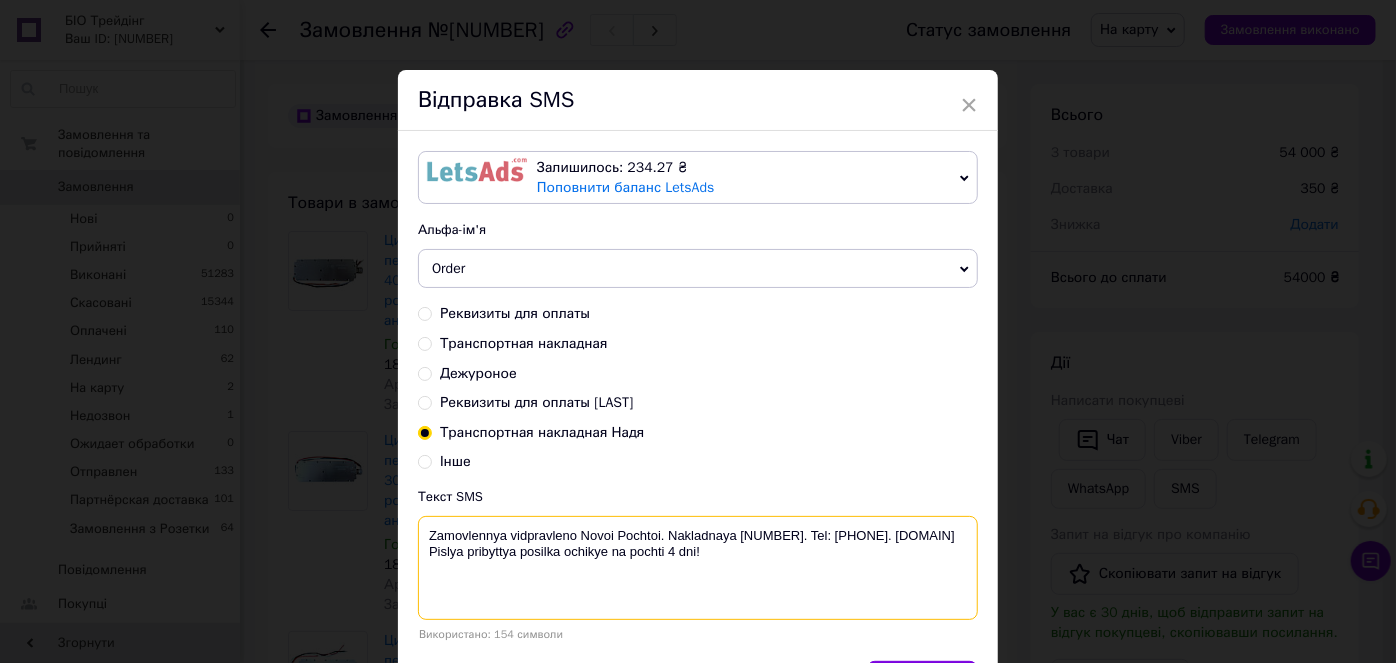 click on "Zamovlennya vidpravleno Novoi Pochtoi. Nakladnaya [NUMBER]. Tel: [PHONE]. [DOMAIN] Pislya pribyttya posilka ochikye na pochti 4 dni!" at bounding box center (698, 568) 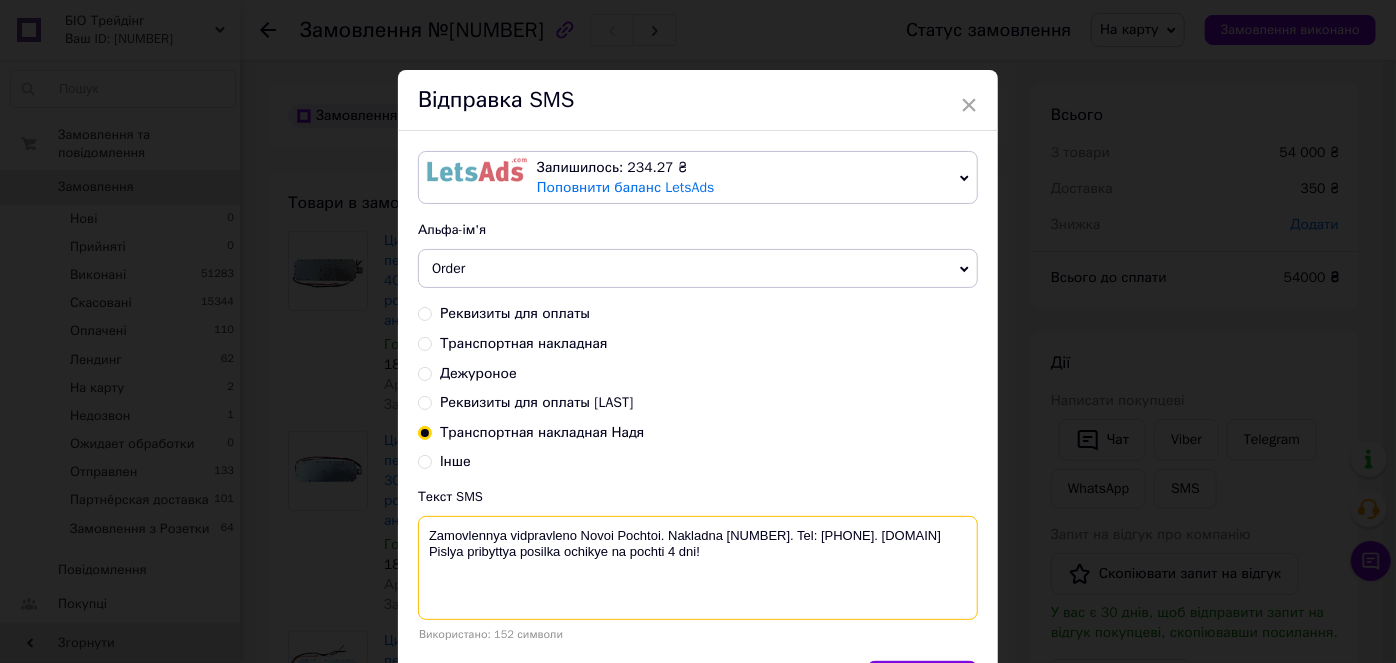 click on "Zamovlennya vidpravleno Novoi Pochtoi. Nakladna [NUMBER]. Tel: [PHONE]. [DOMAIN] Pislya pribyttya posilka ochikye na pochti 4 dni!" at bounding box center (698, 568) 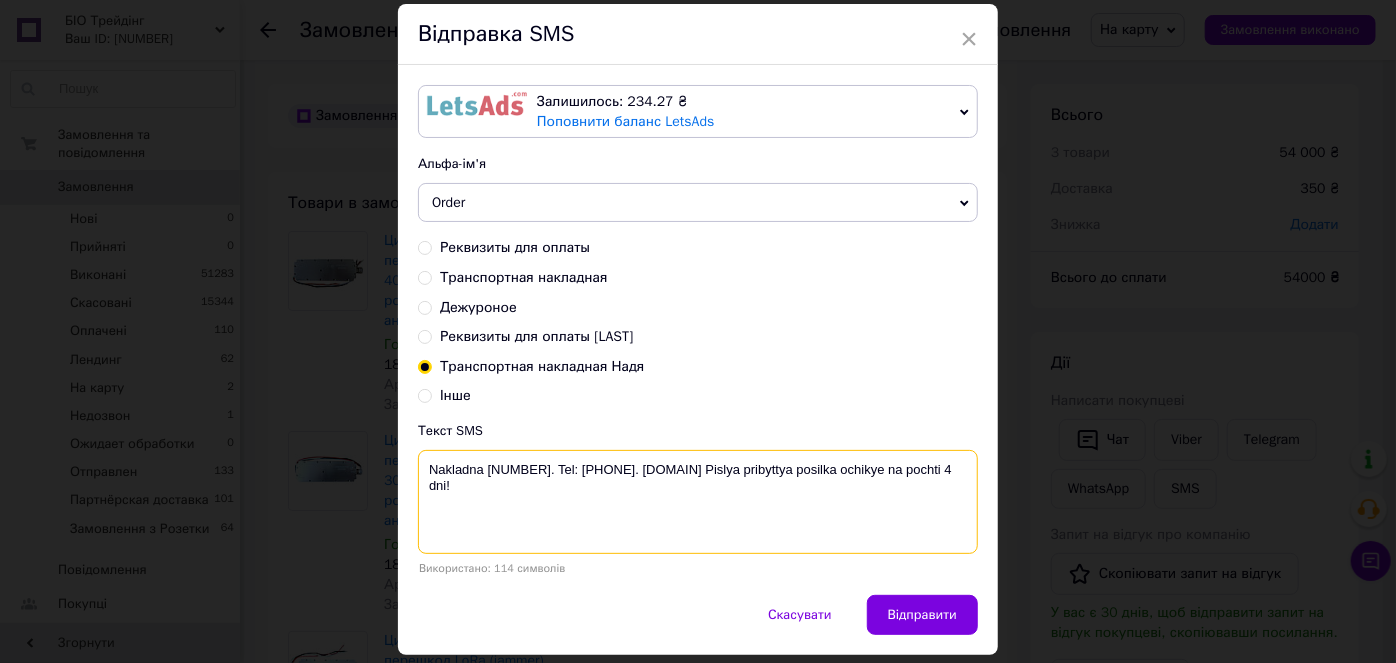 scroll, scrollTop: 123, scrollLeft: 0, axis: vertical 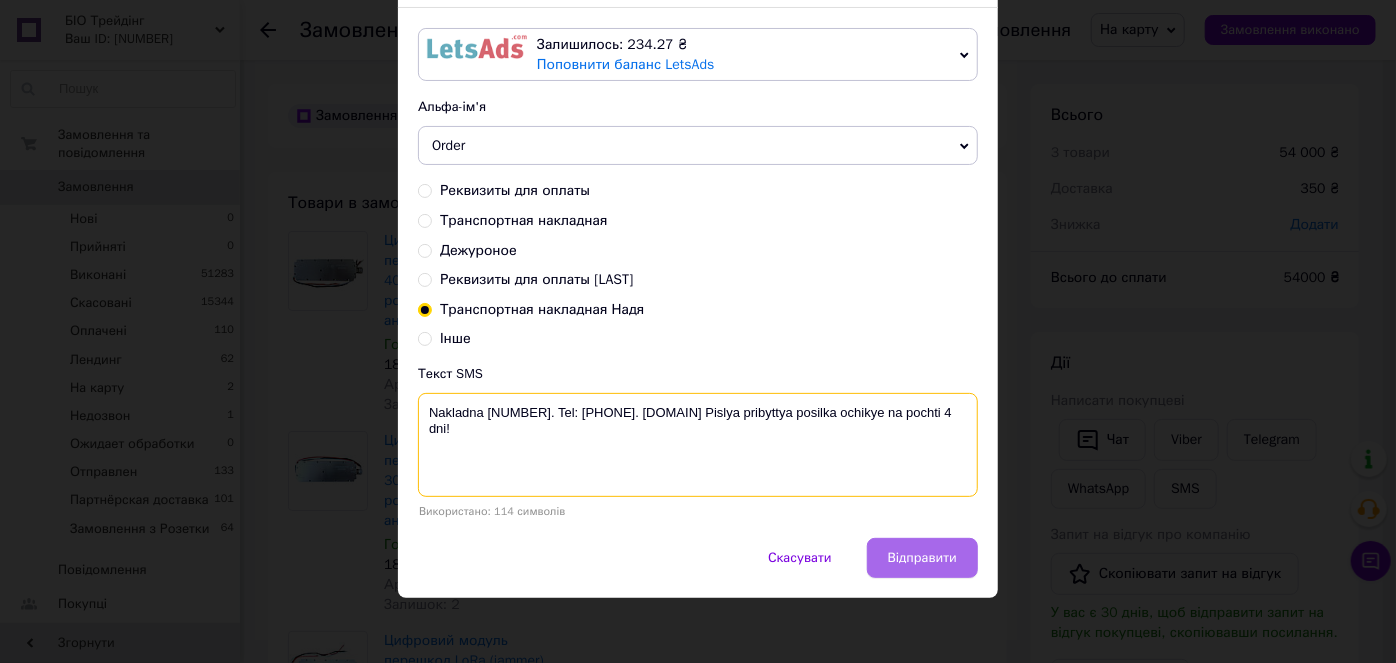 type on "Nakladna [NUMBER]. Tel: [PHONE]. [DOMAIN] Pislya pribyttya posilka ochikye na pochti 4 dni!" 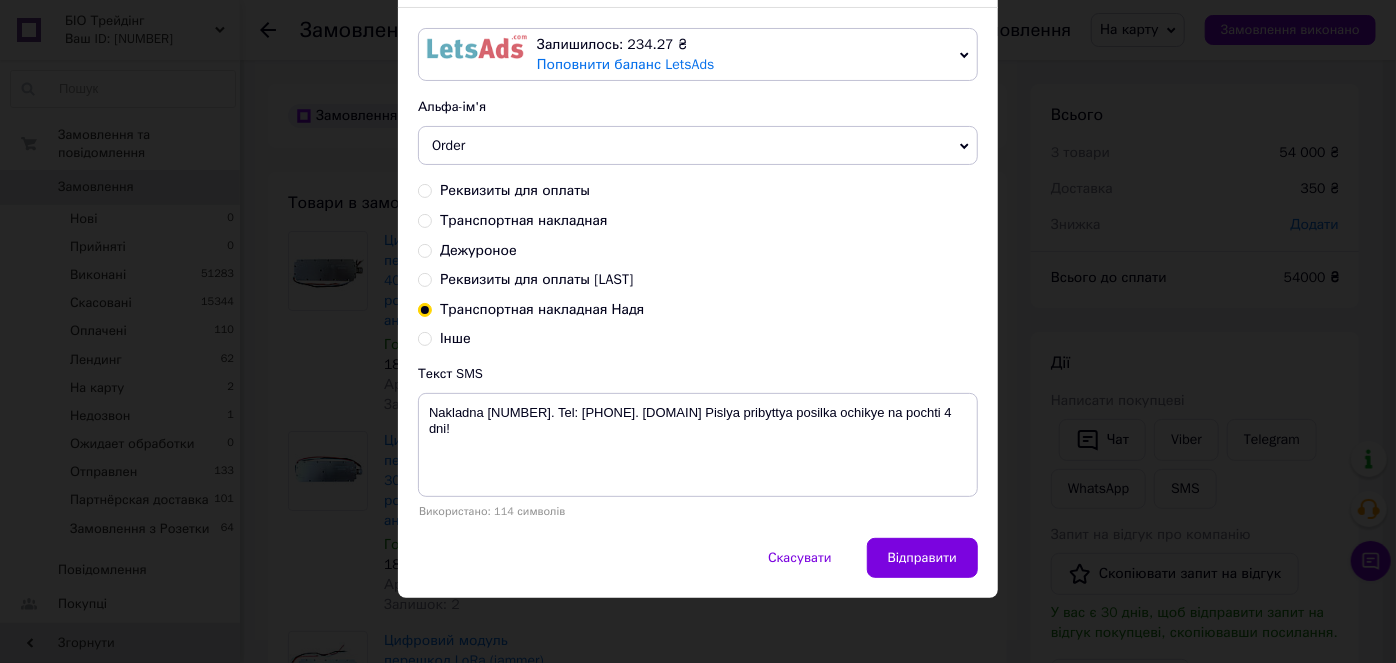 click on "Відправити" at bounding box center [922, 558] 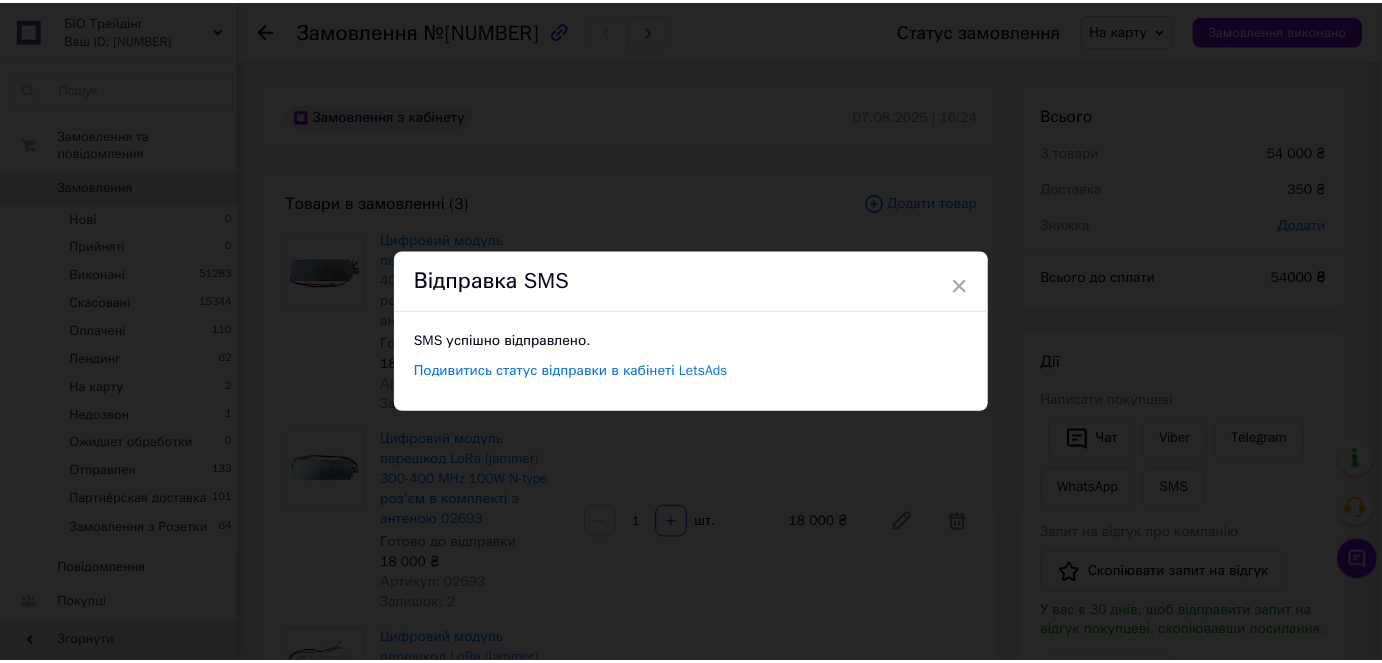 scroll, scrollTop: 0, scrollLeft: 0, axis: both 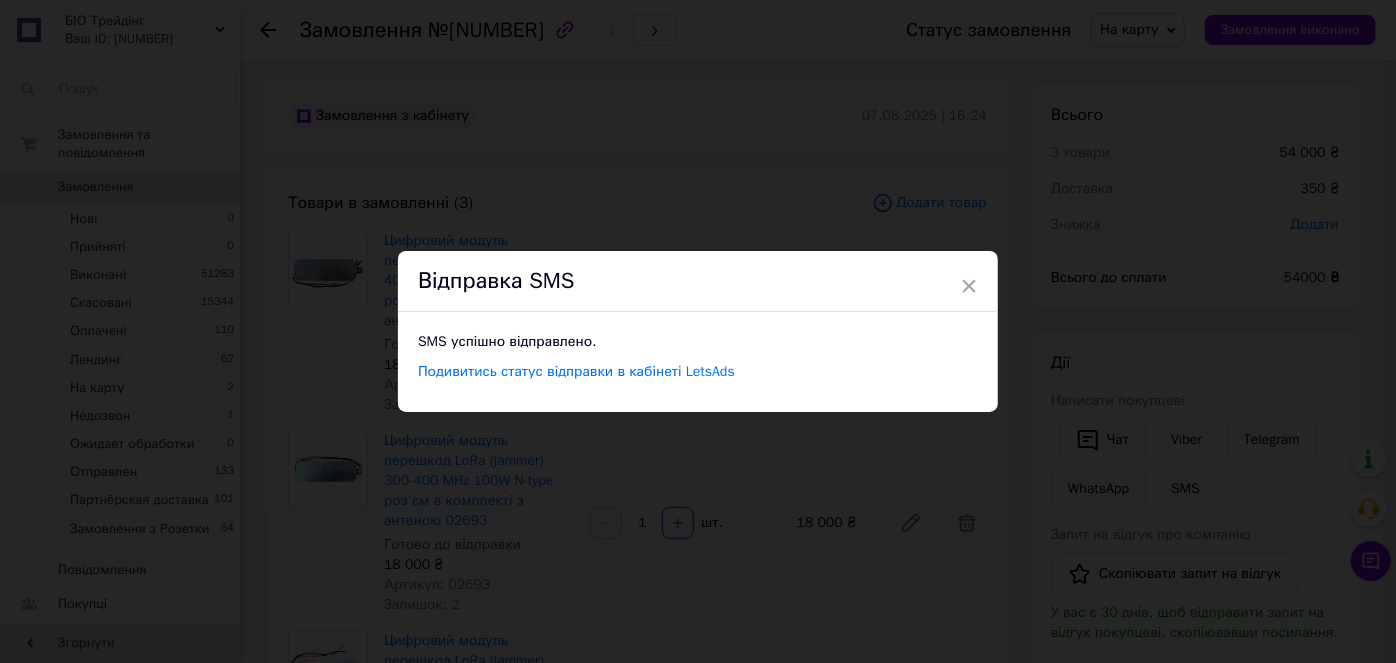 click on "× Відправка SMS SMS успішно відправлено. Подивитись статус відправки в кабінеті LetsAds" at bounding box center [698, 331] 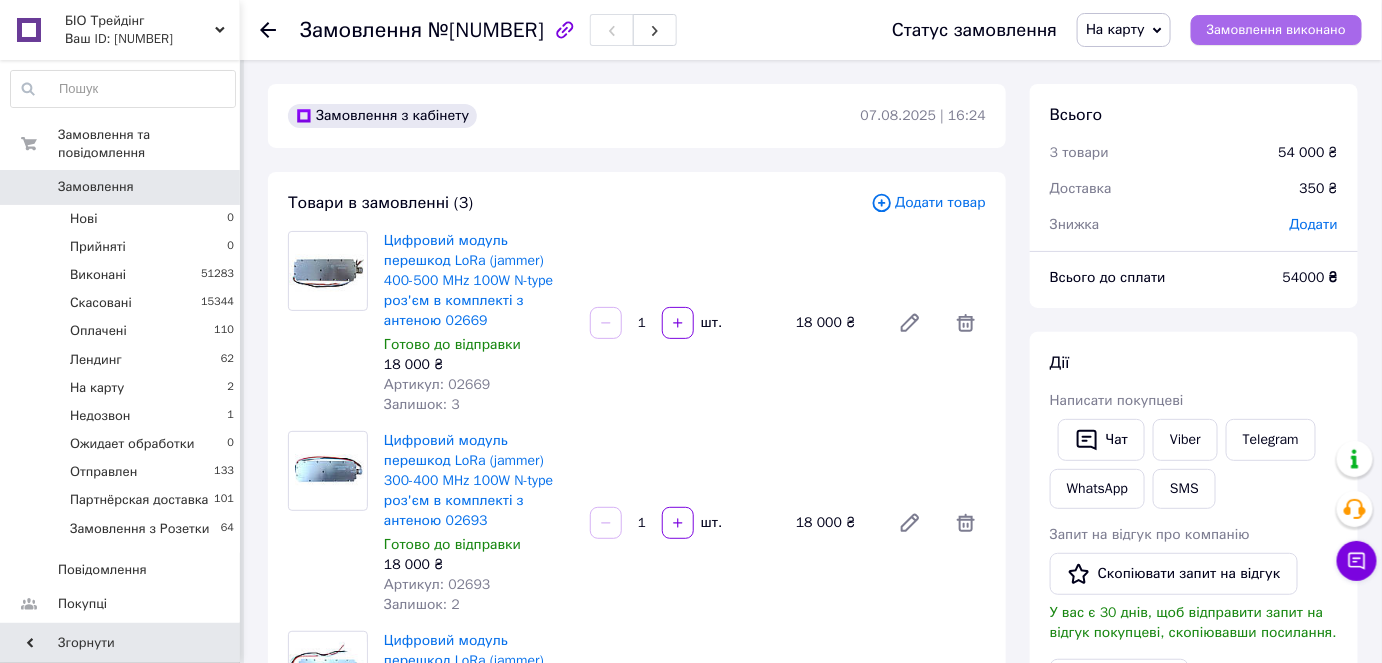 click on "Замовлення виконано" at bounding box center (1276, 30) 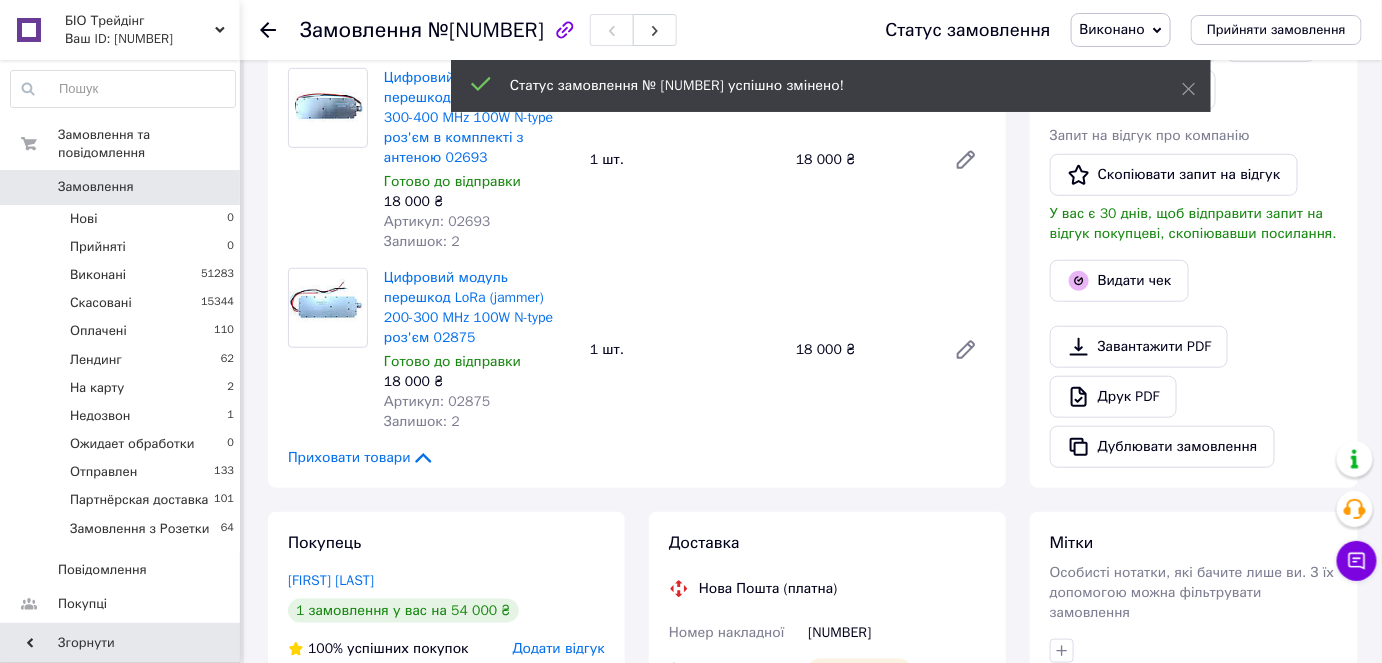 scroll, scrollTop: 471, scrollLeft: 0, axis: vertical 